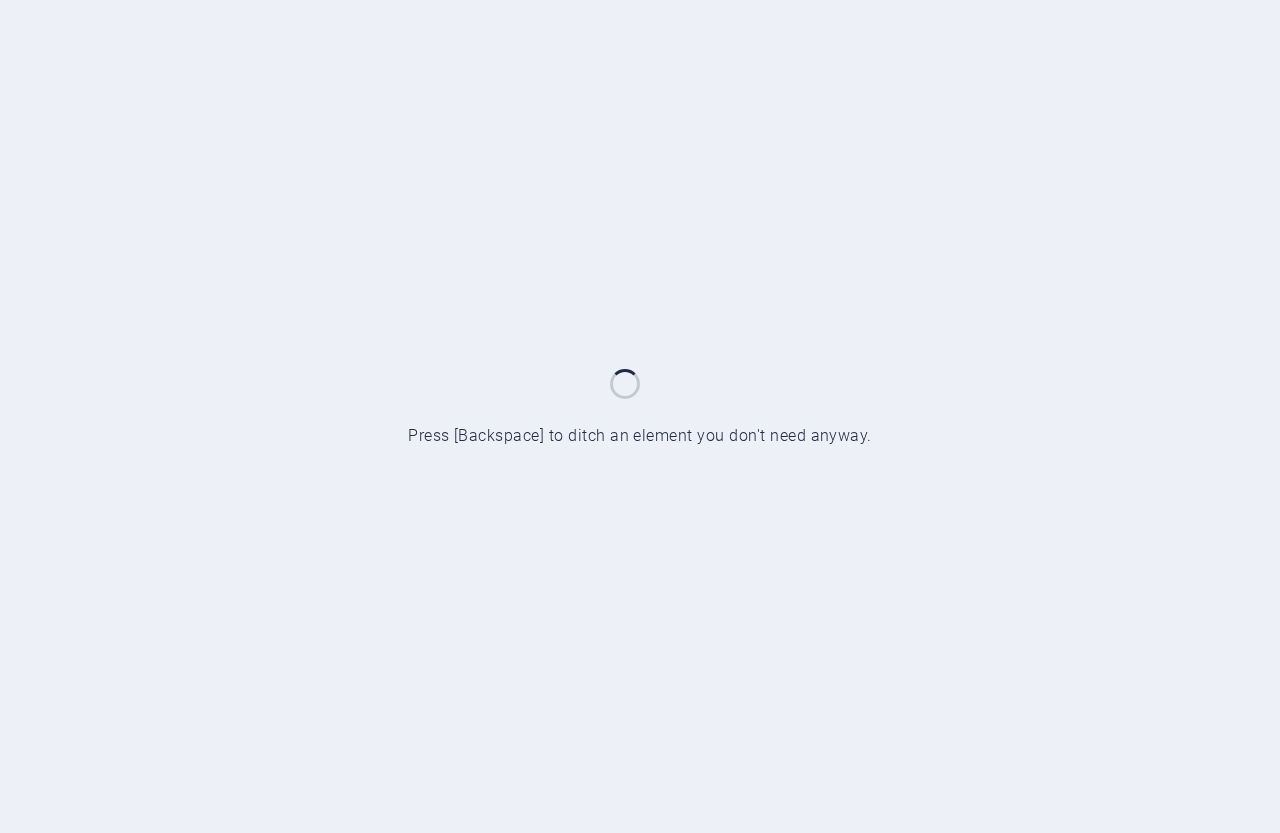 scroll, scrollTop: 0, scrollLeft: 0, axis: both 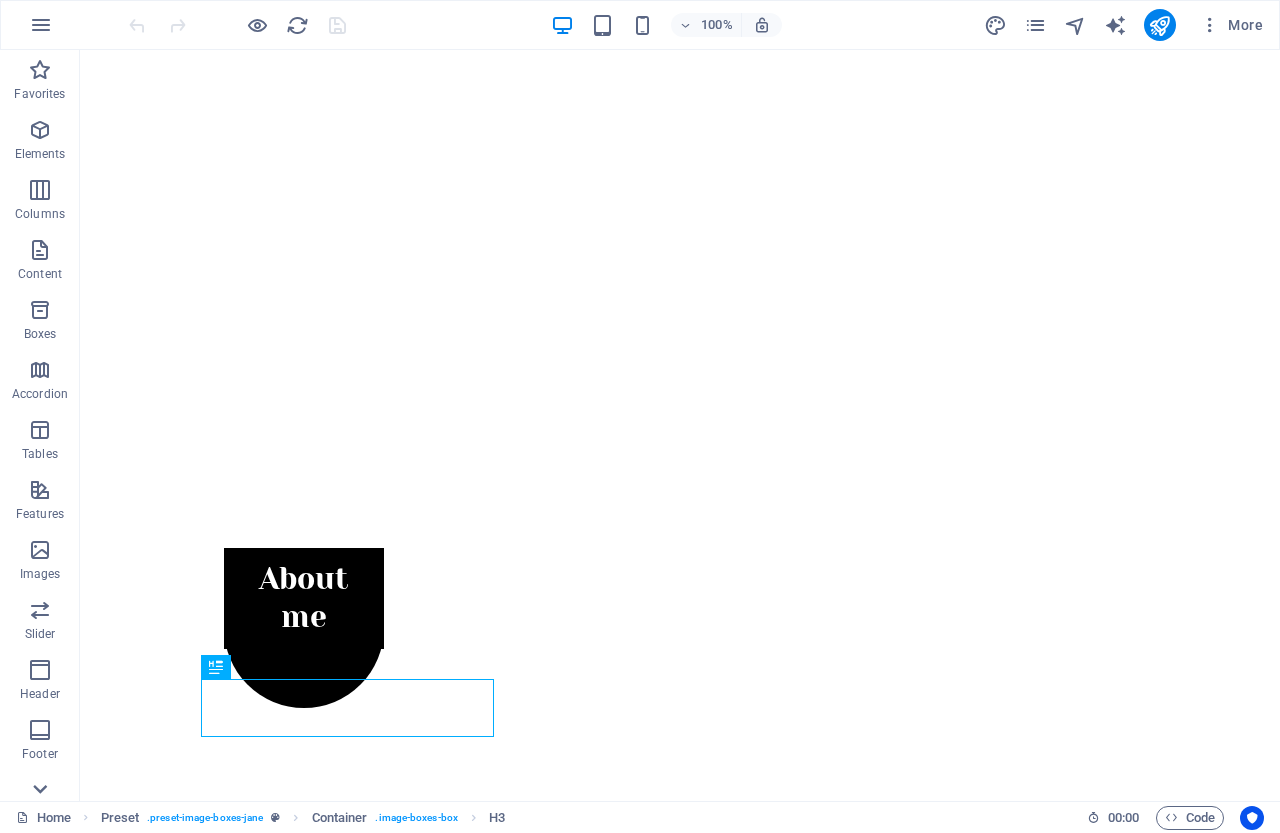 click 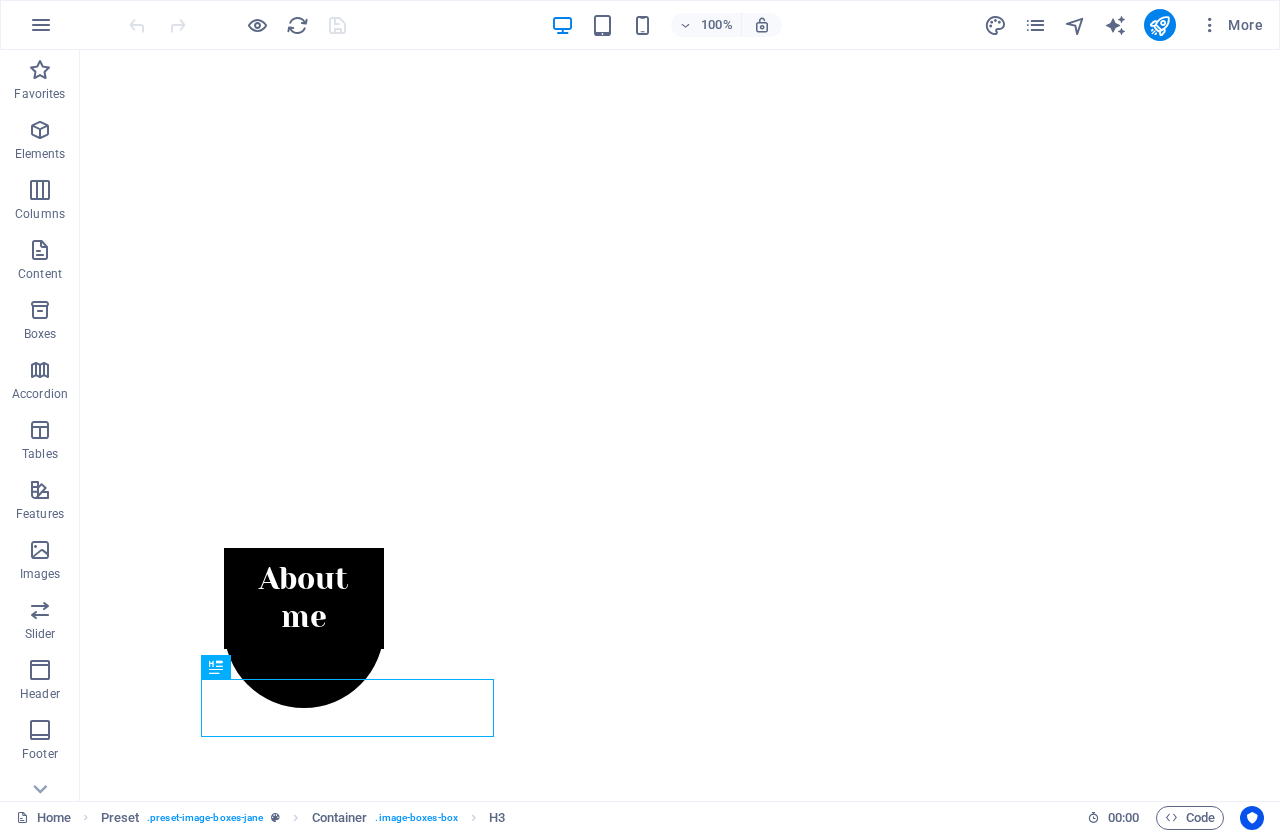 scroll, scrollTop: 149, scrollLeft: 0, axis: vertical 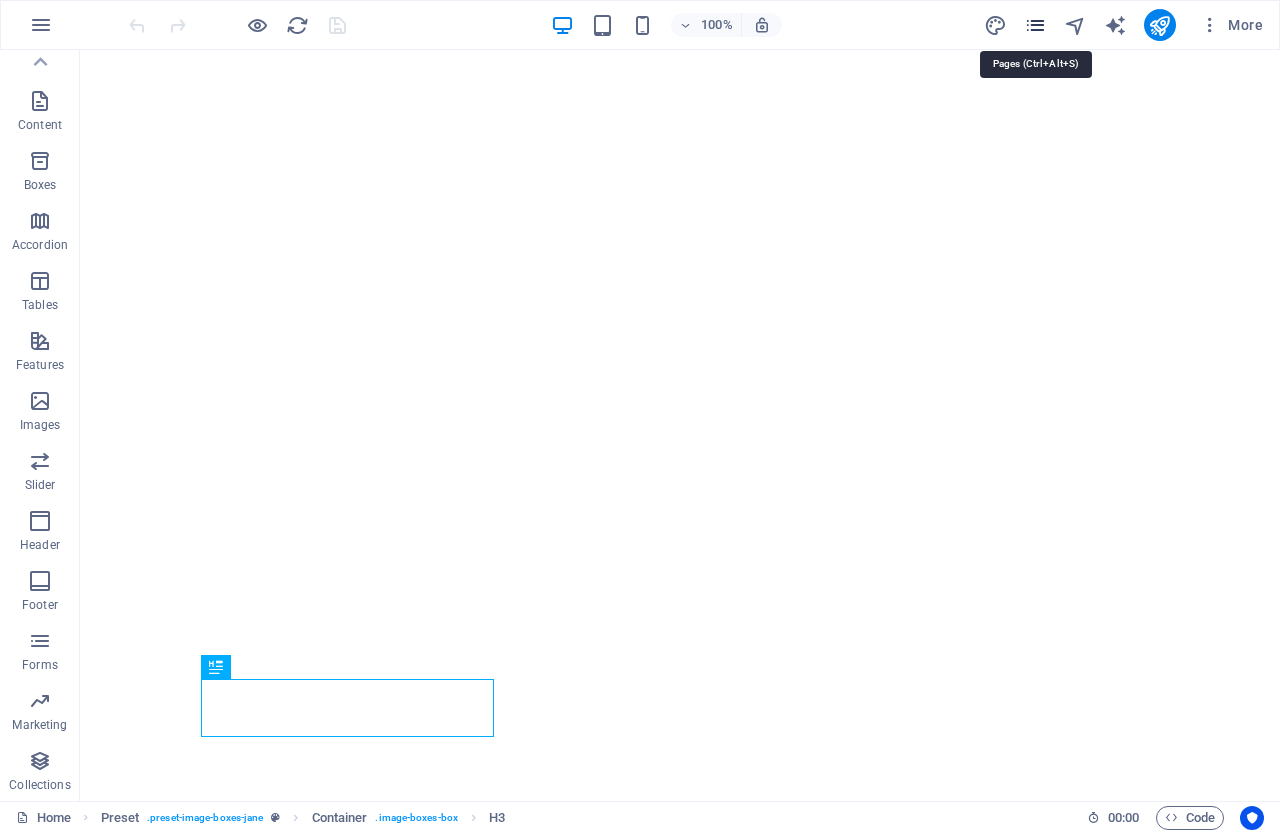 click at bounding box center [1035, 25] 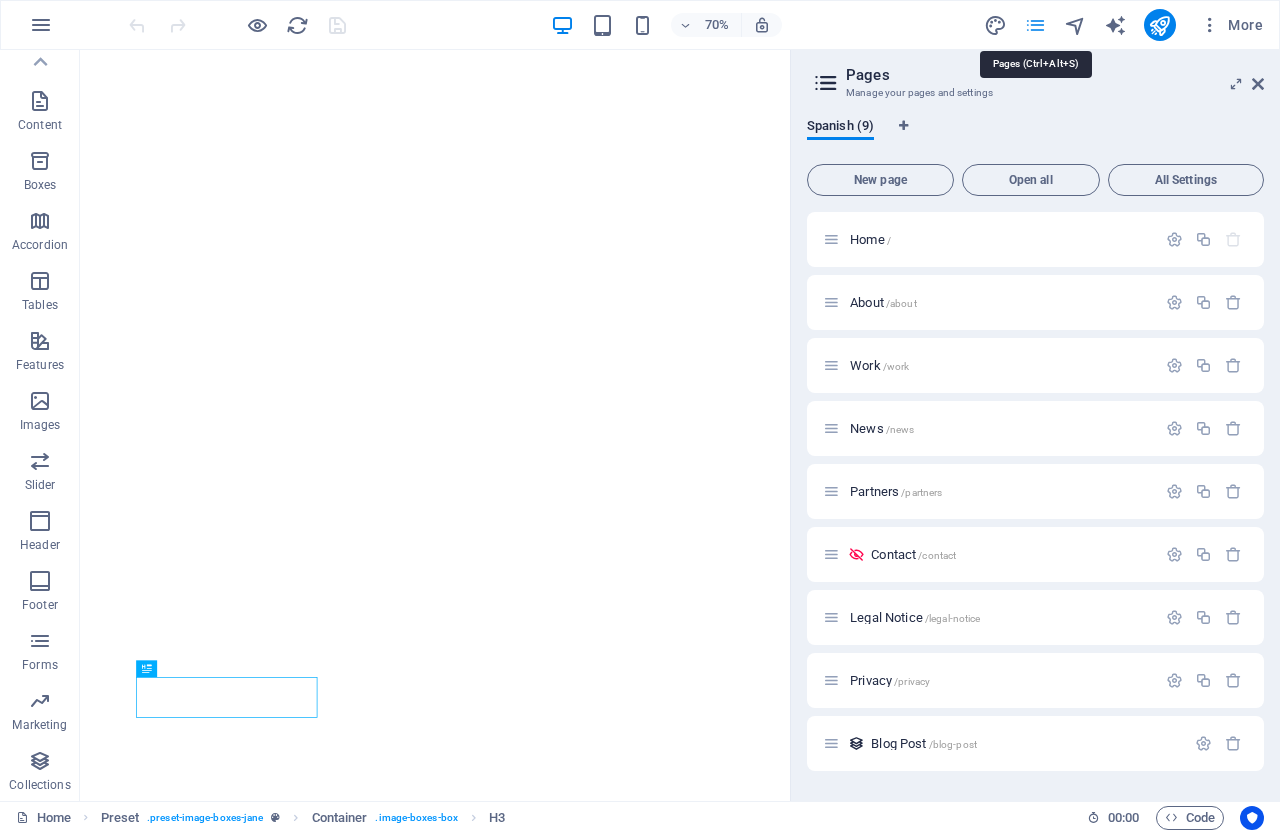 click at bounding box center [1035, 25] 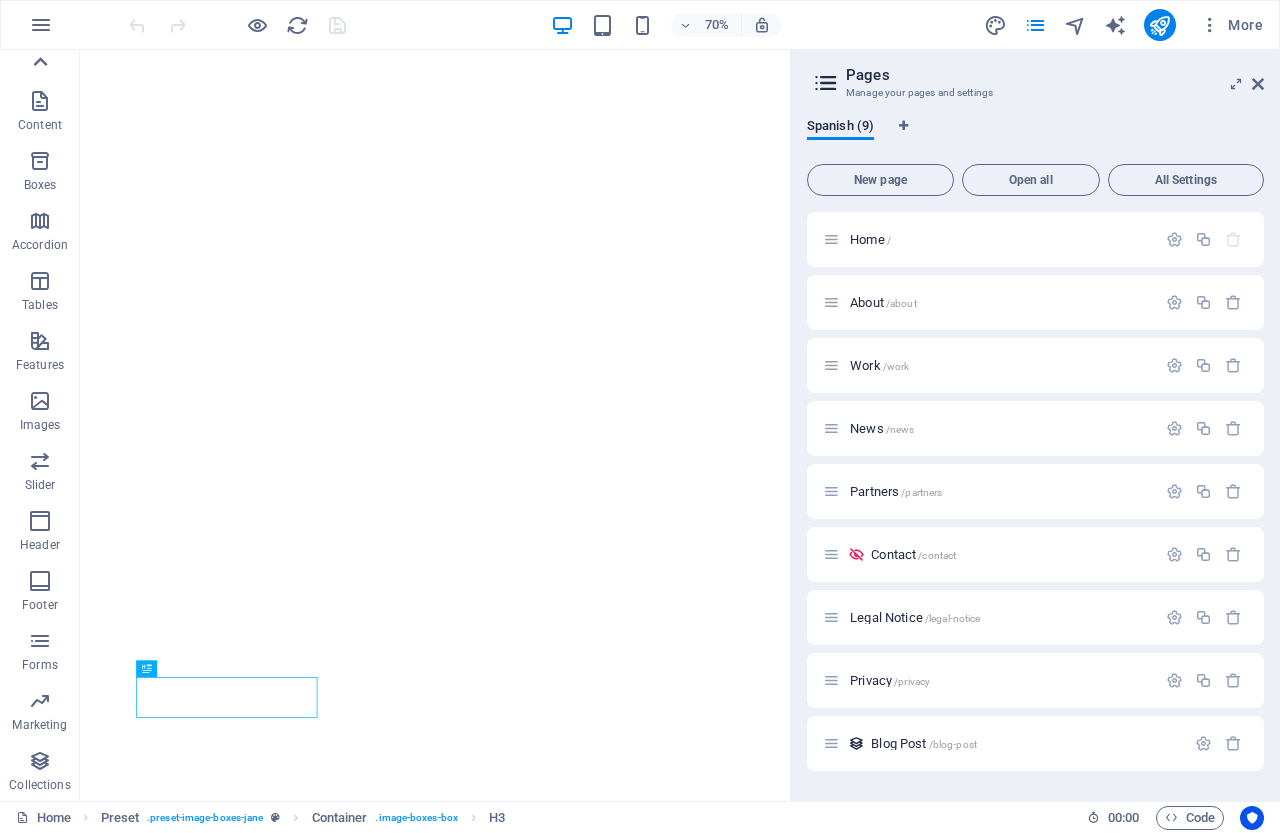 click 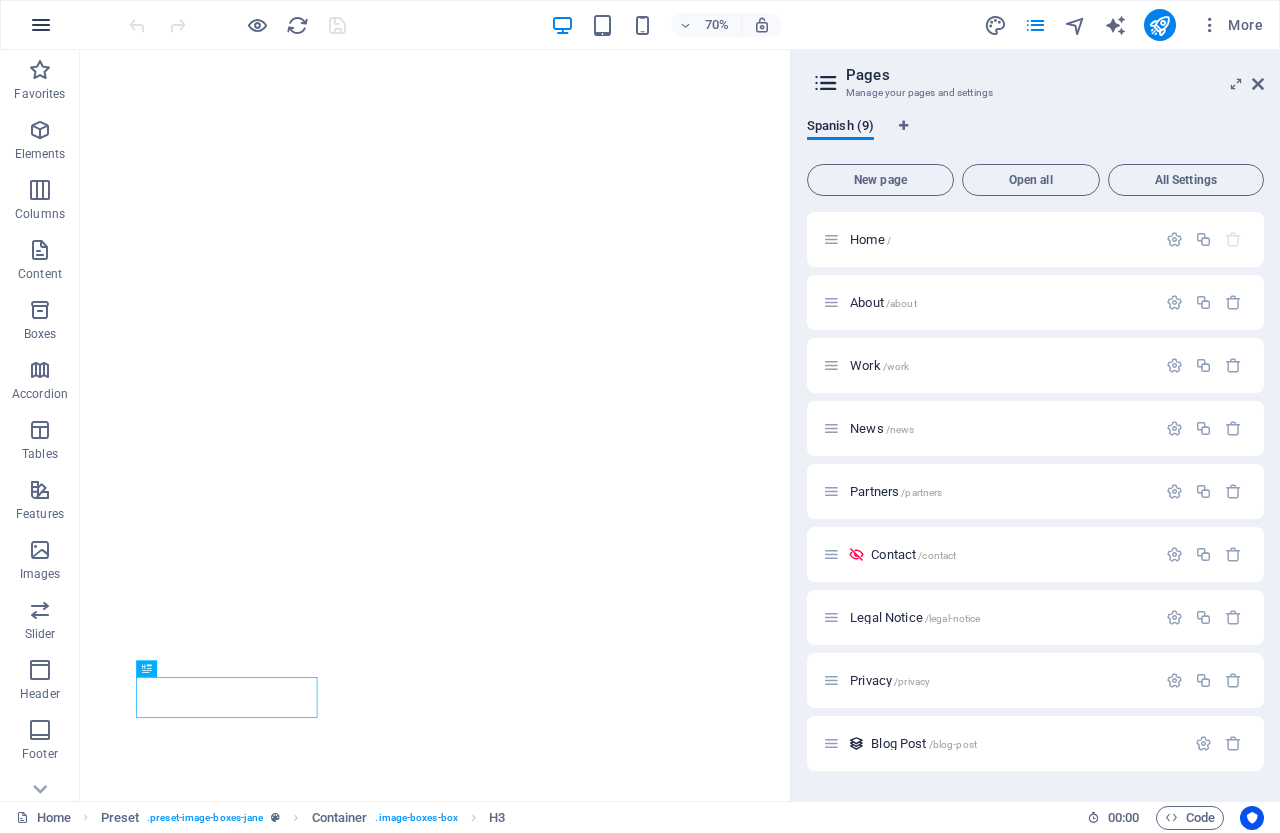 click at bounding box center [41, 25] 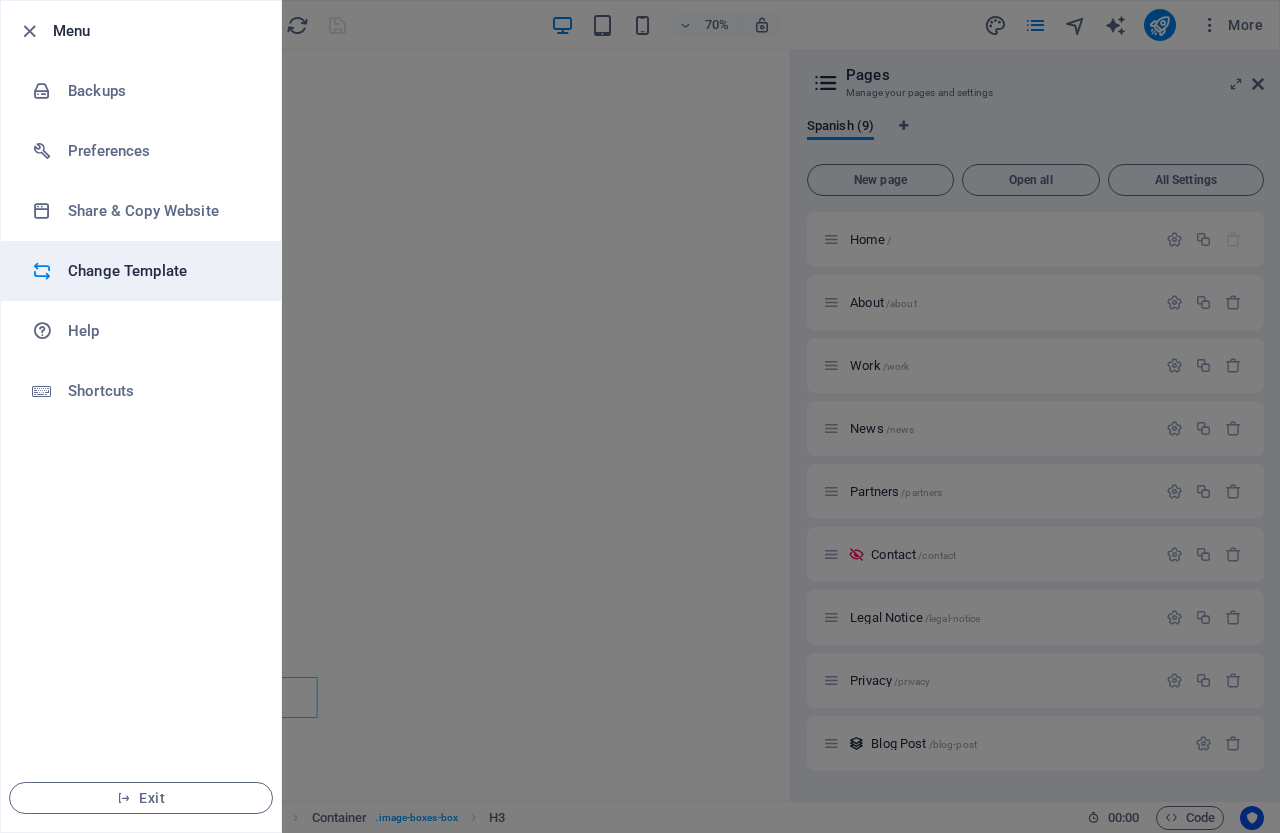 click on "Change Template" at bounding box center (141, 271) 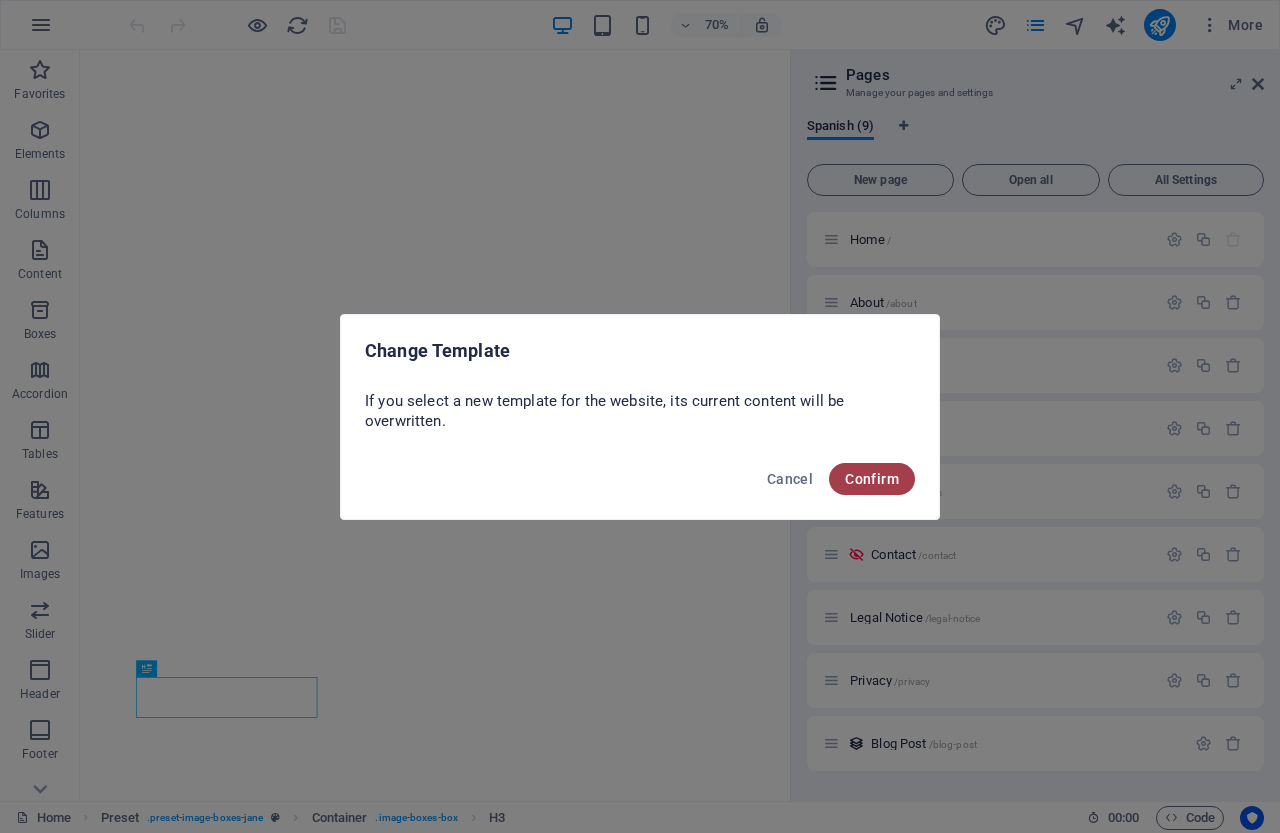 click on "Confirm" at bounding box center (872, 479) 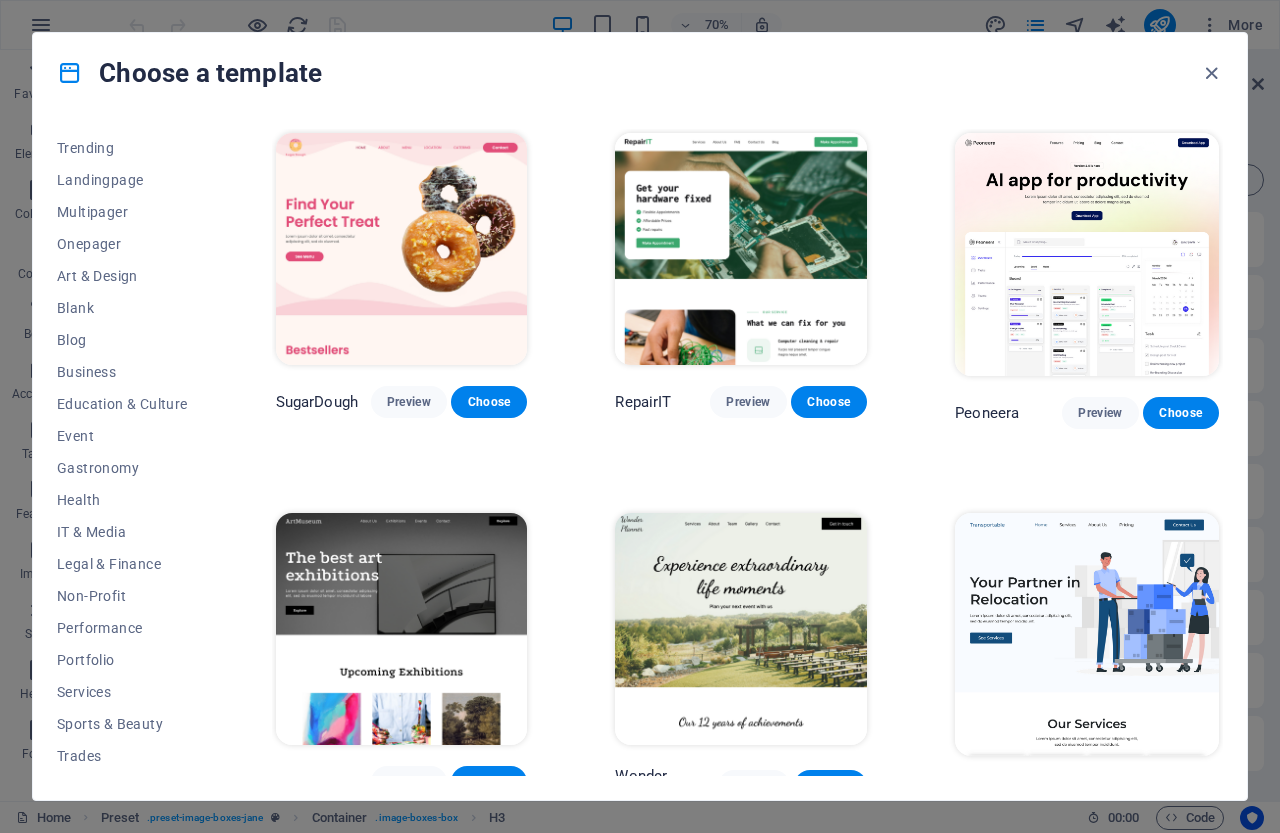 scroll, scrollTop: 153, scrollLeft: 0, axis: vertical 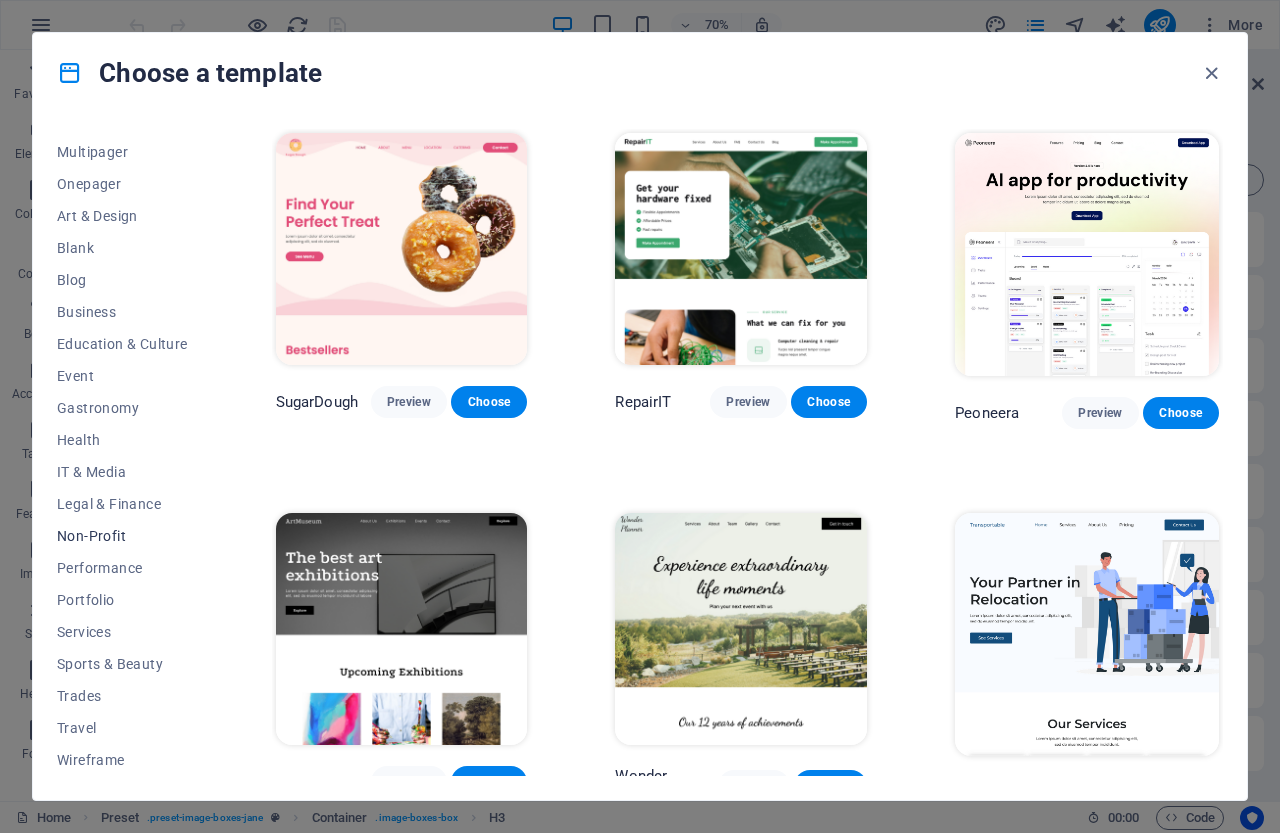 click on "Non-Profit" at bounding box center (122, 536) 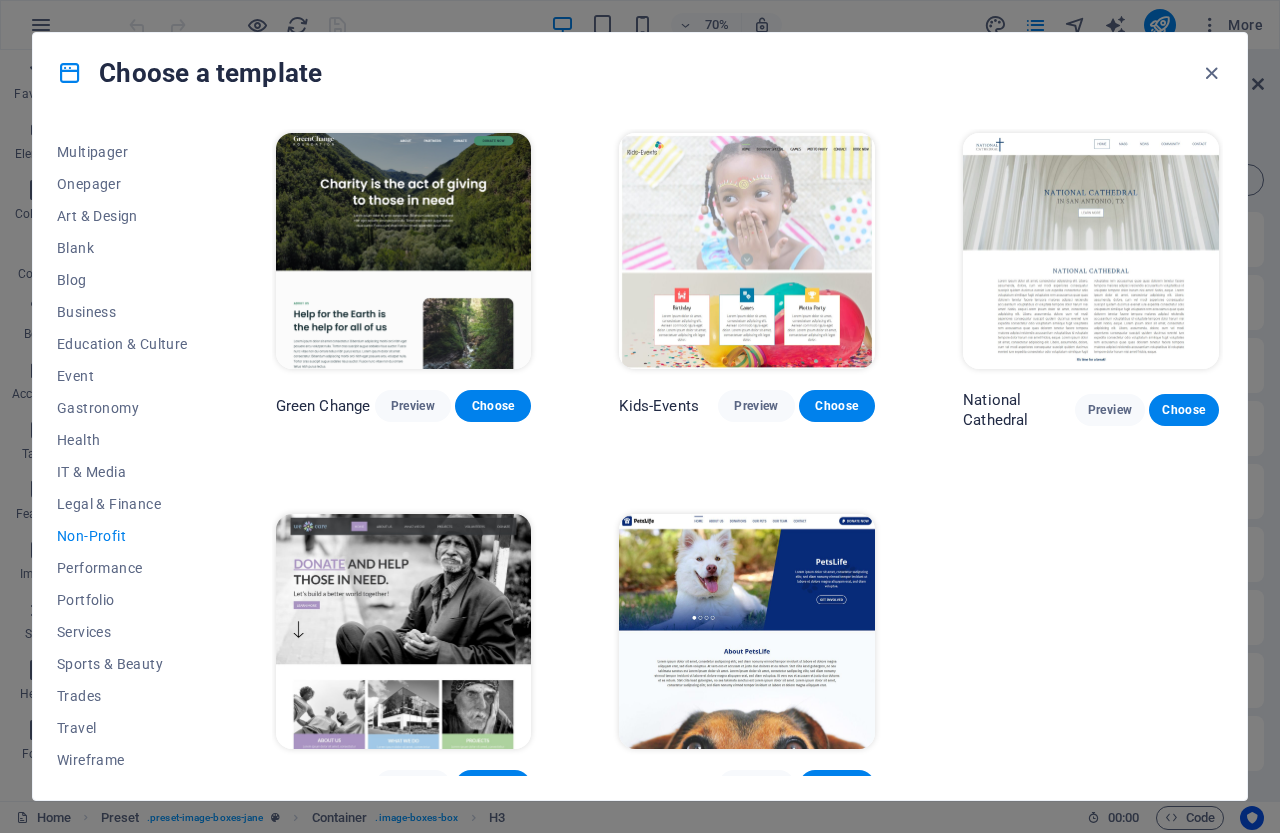 drag, startPoint x: 209, startPoint y: 621, endPoint x: 225, endPoint y: 501, distance: 121.061966 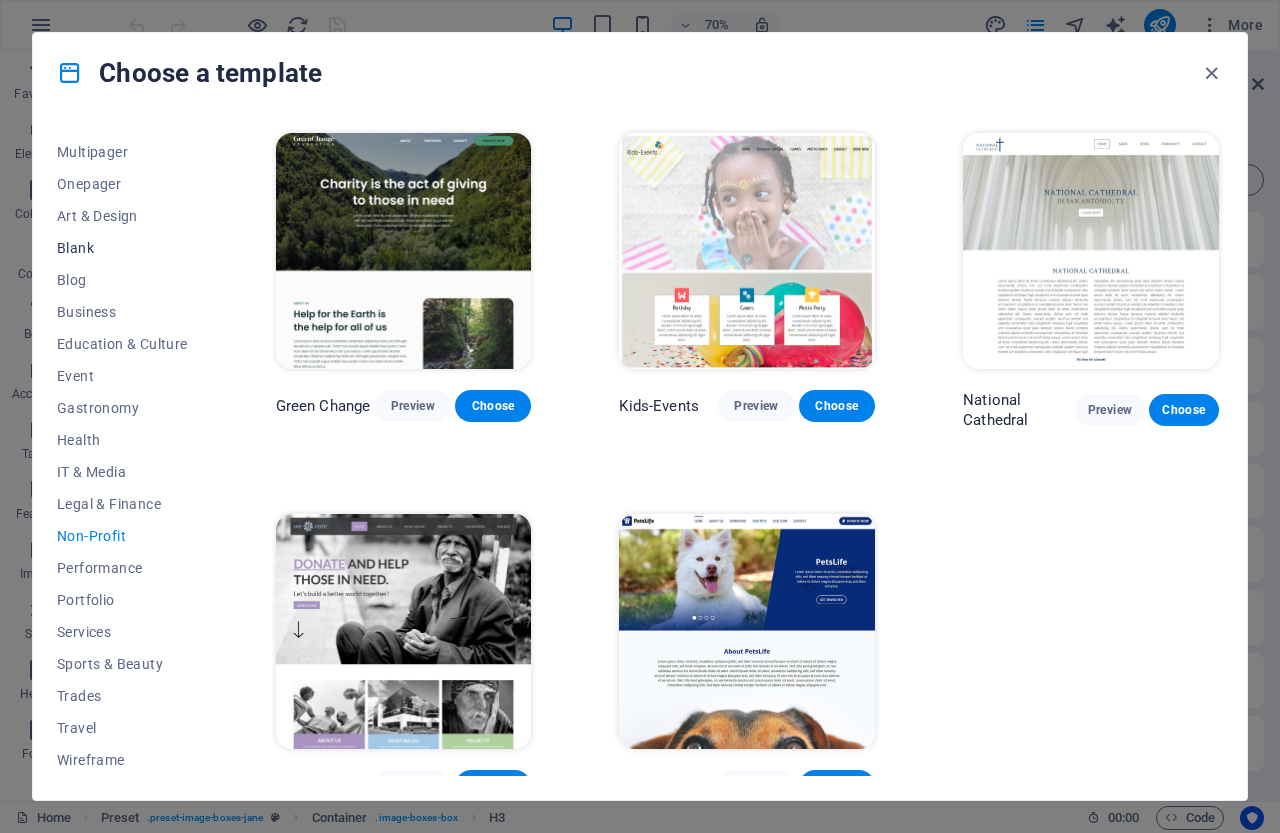 click on "All Templates My Templates New Trending Landingpage Multipager Onepager Art & Design Blank Blog Business Education & Culture Event Gastronomy Health IT & Media Legal & Finance Non-Profit Performance Portfolio Services Sports & Beauty Trades Travel Wireframe" at bounding box center (134, 452) 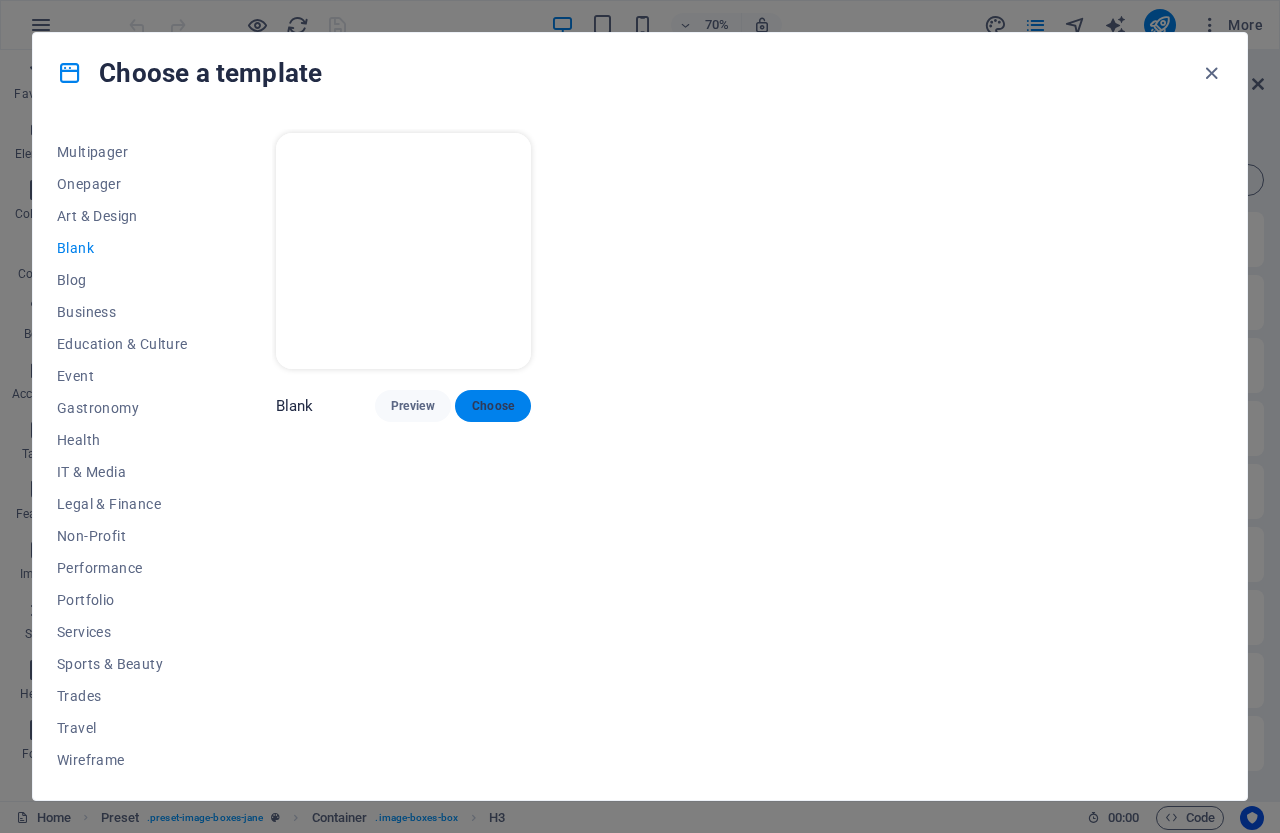 click on "Choose" at bounding box center (493, 406) 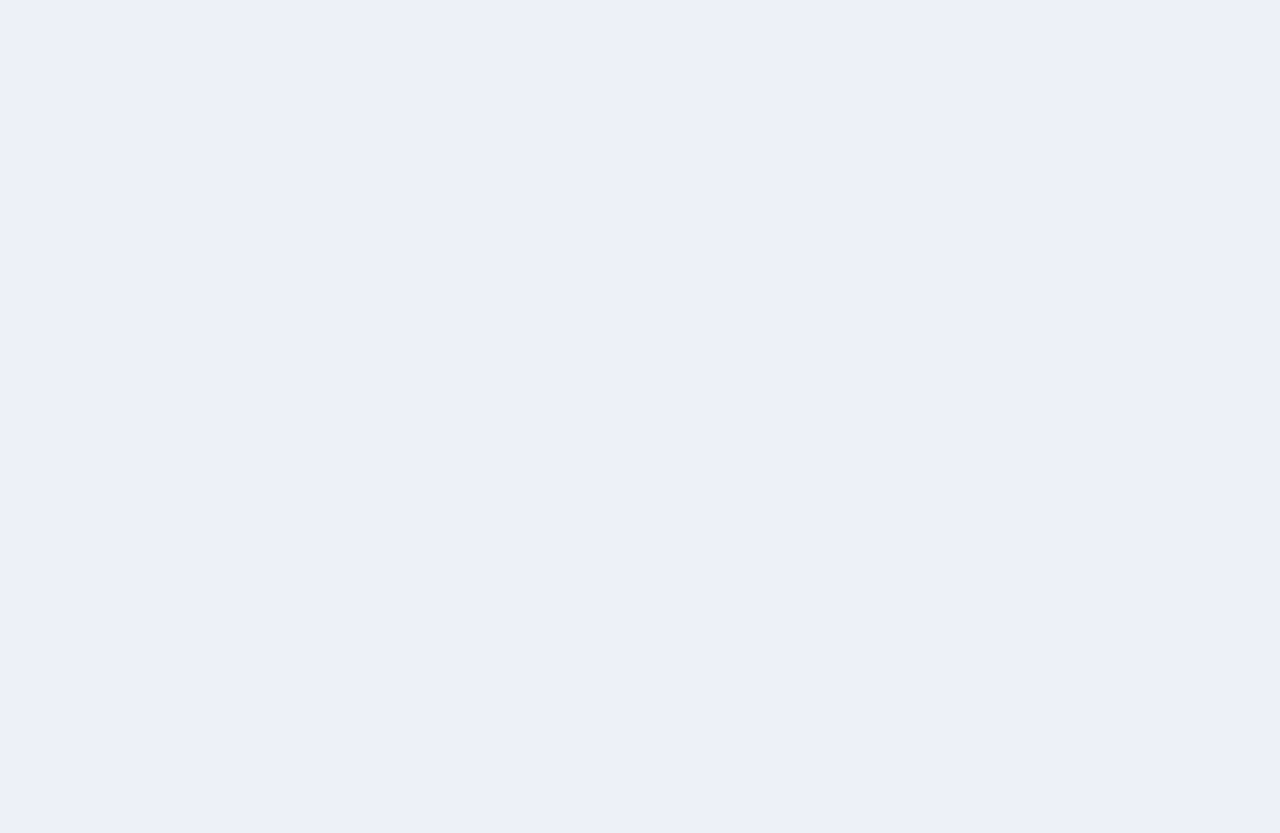 scroll, scrollTop: 0, scrollLeft: 0, axis: both 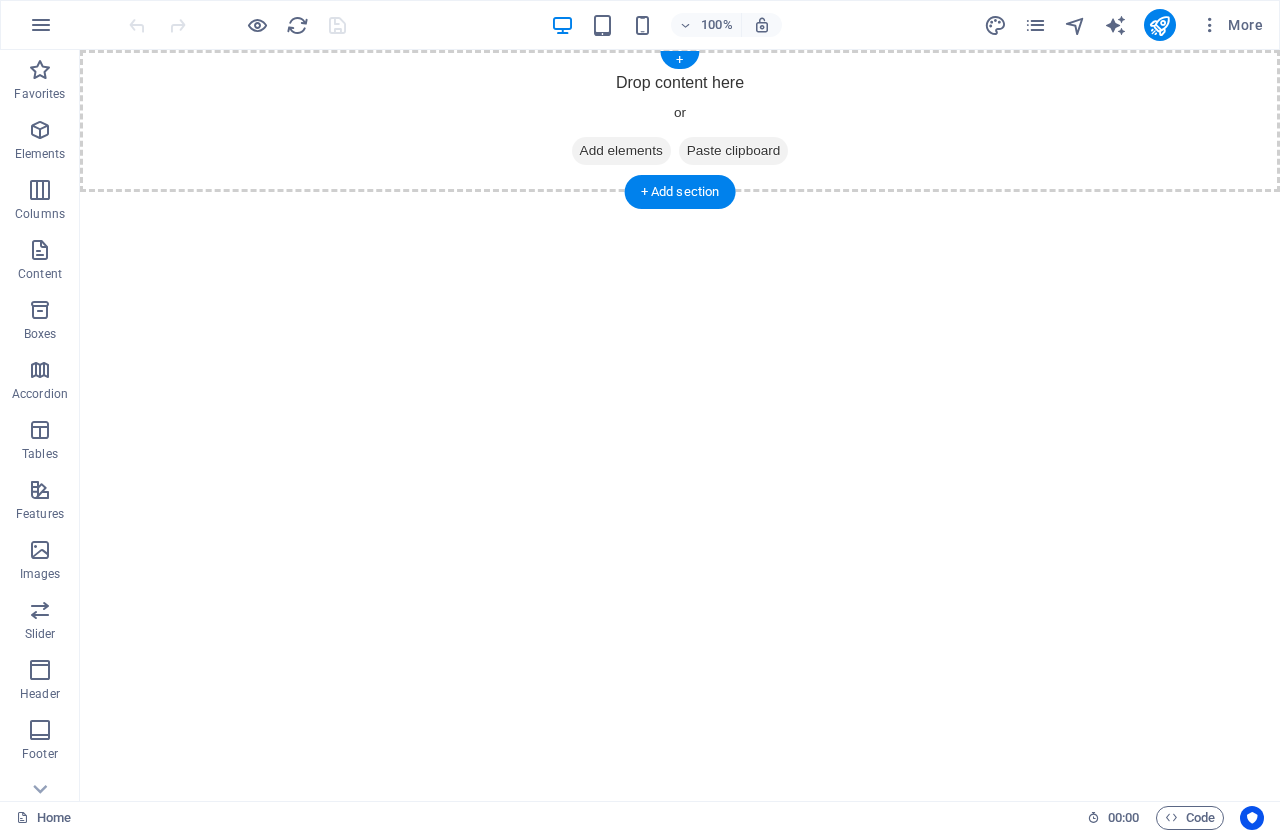 click on "Add elements" at bounding box center (621, 151) 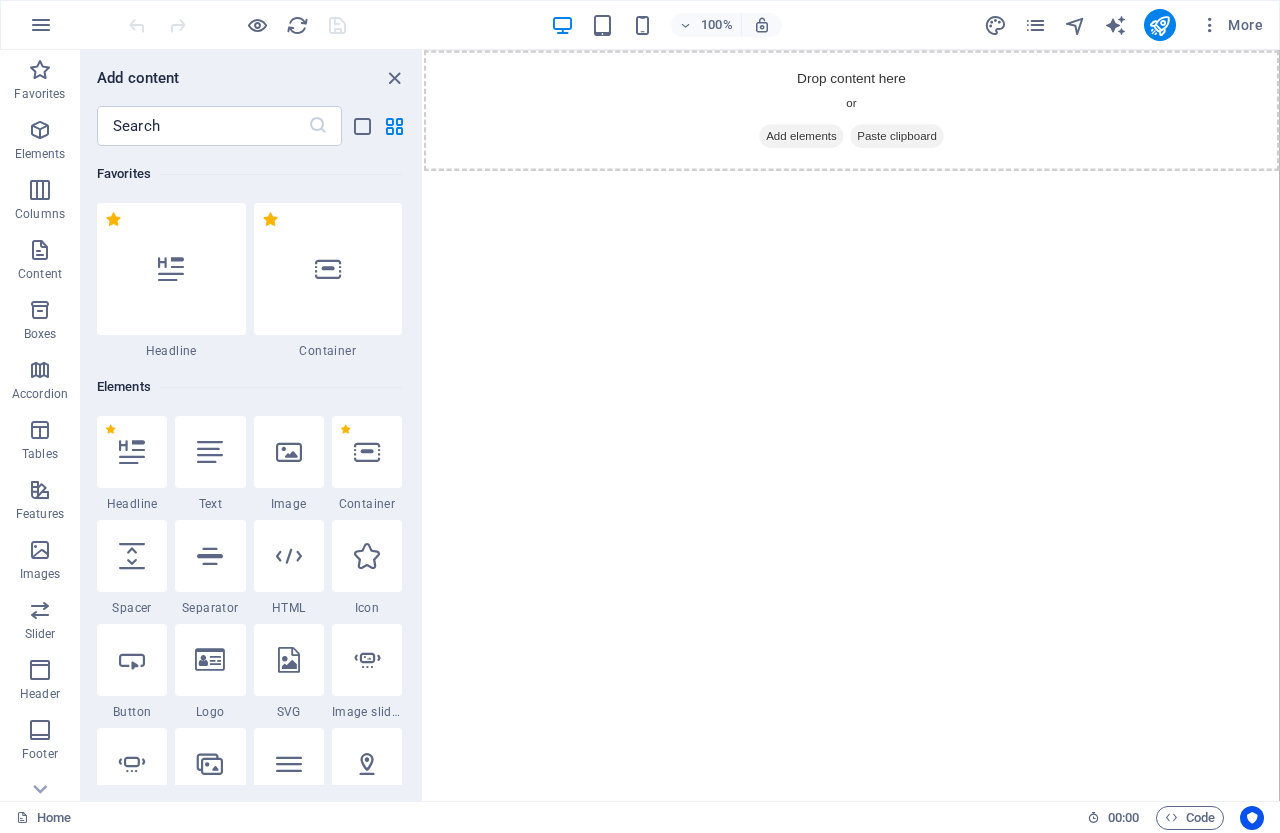 click on "Skip to main content
Drop content here or  Add elements  Paste clipboard" at bounding box center (927, 121) 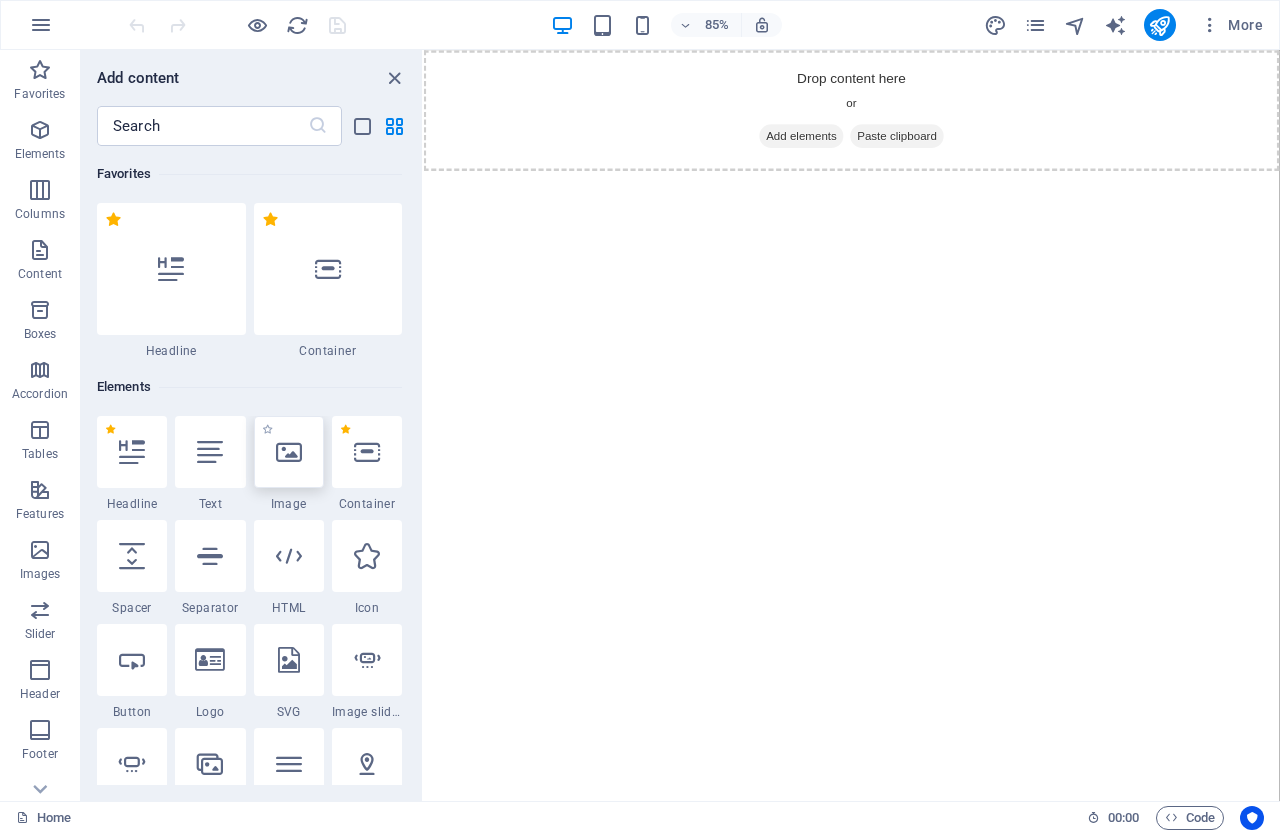 click at bounding box center [289, 452] 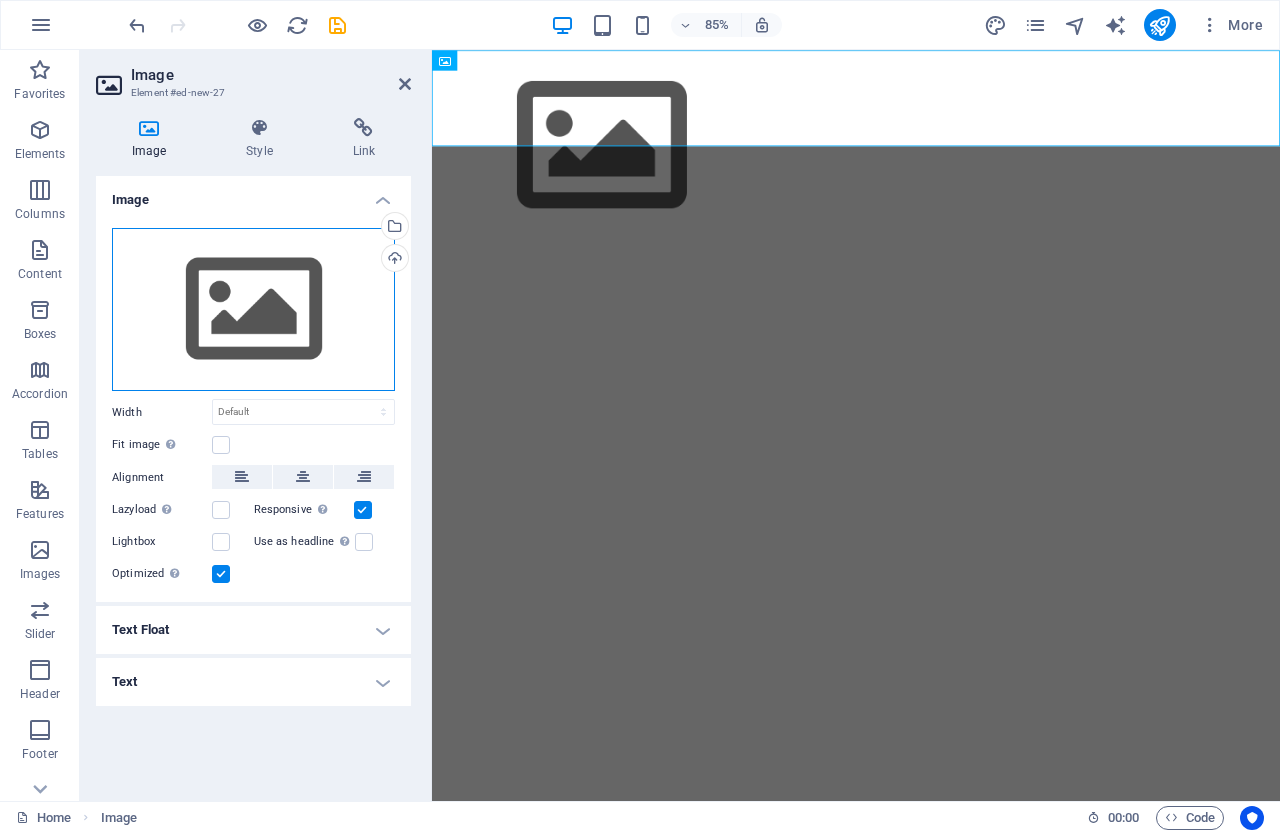 click on "Drag files here, click to choose files or select files from Files or our free stock photos & videos" at bounding box center (253, 310) 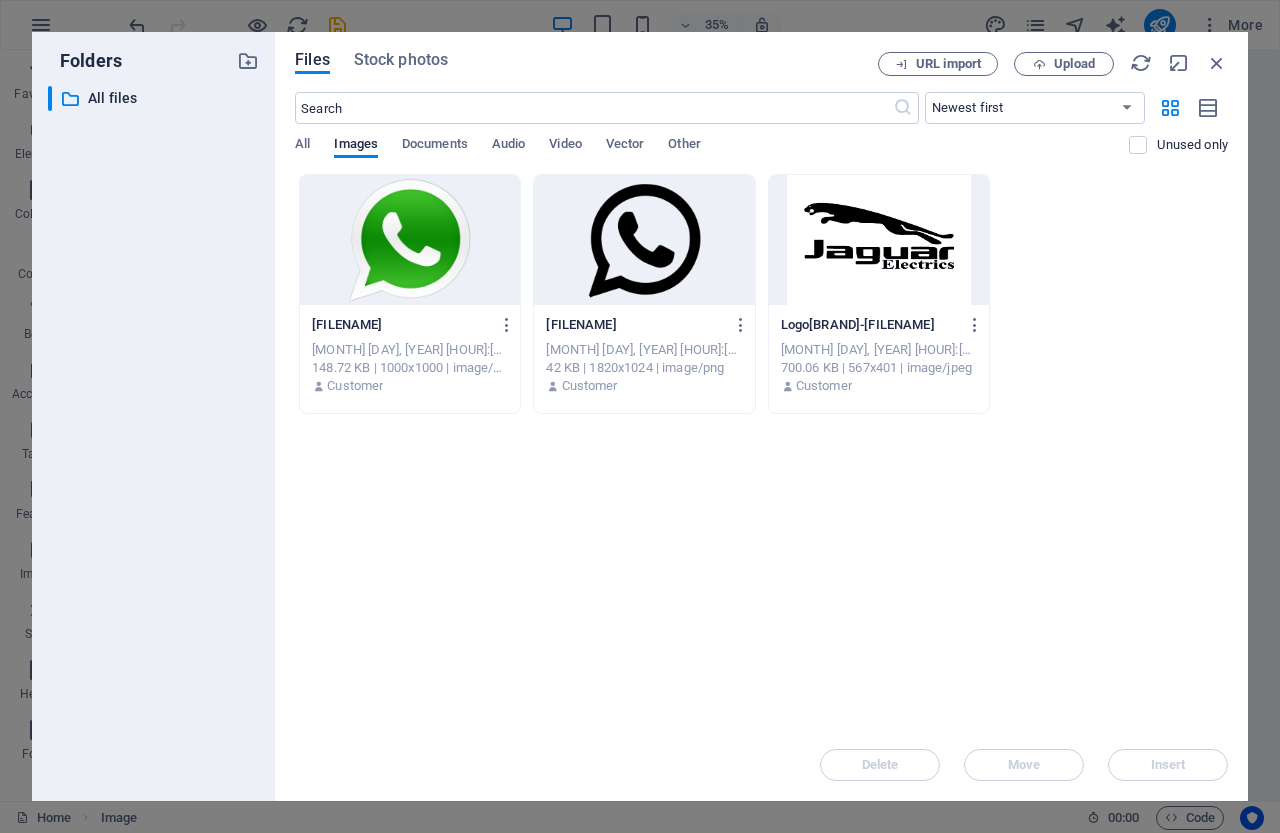 click at bounding box center [879, 240] 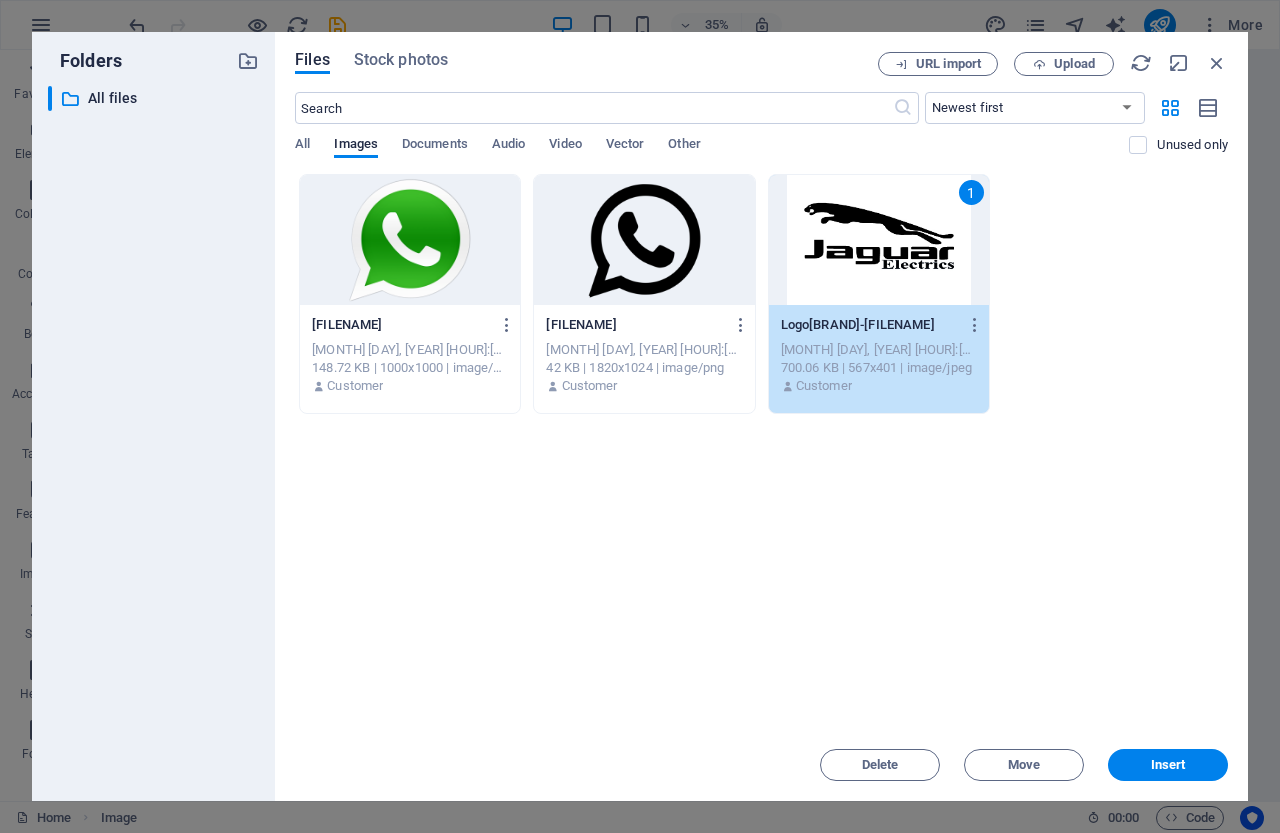 click on "1" at bounding box center (879, 240) 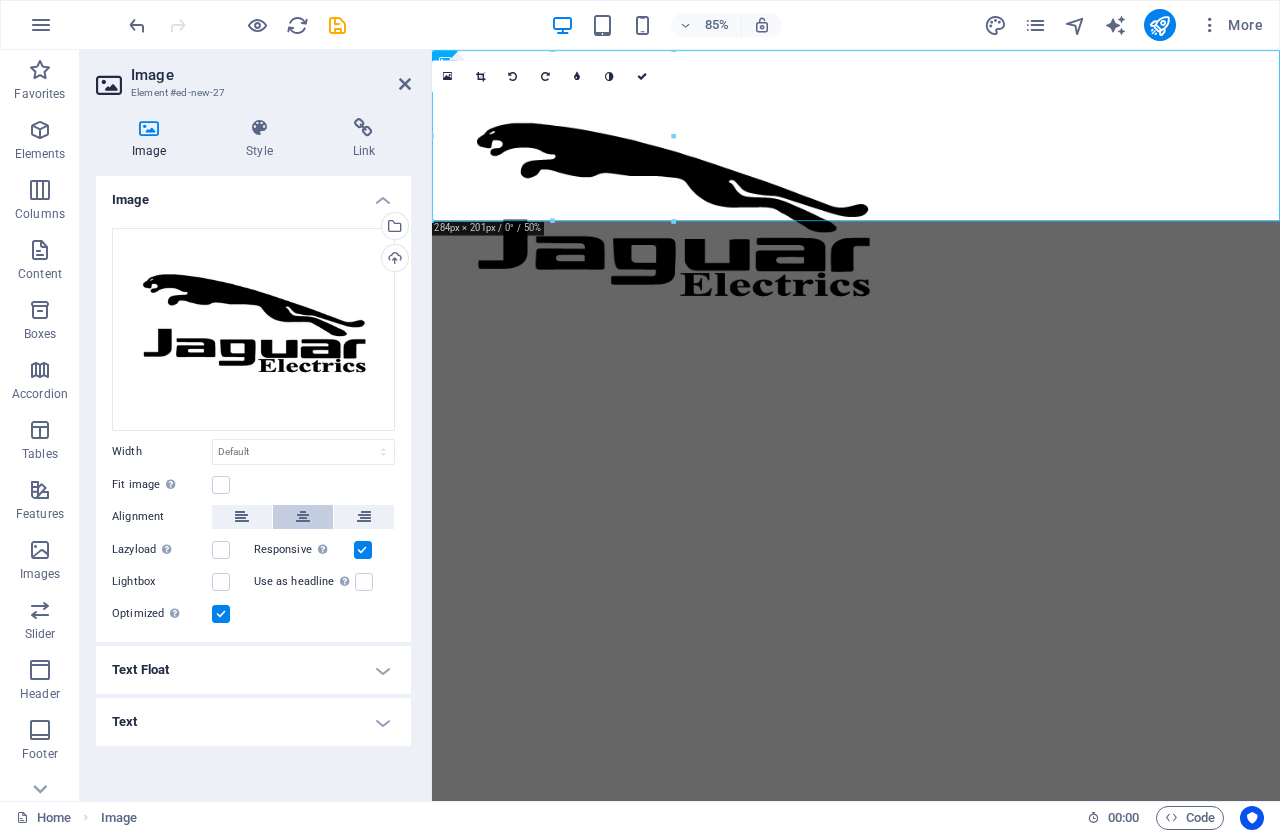 click at bounding box center [303, 517] 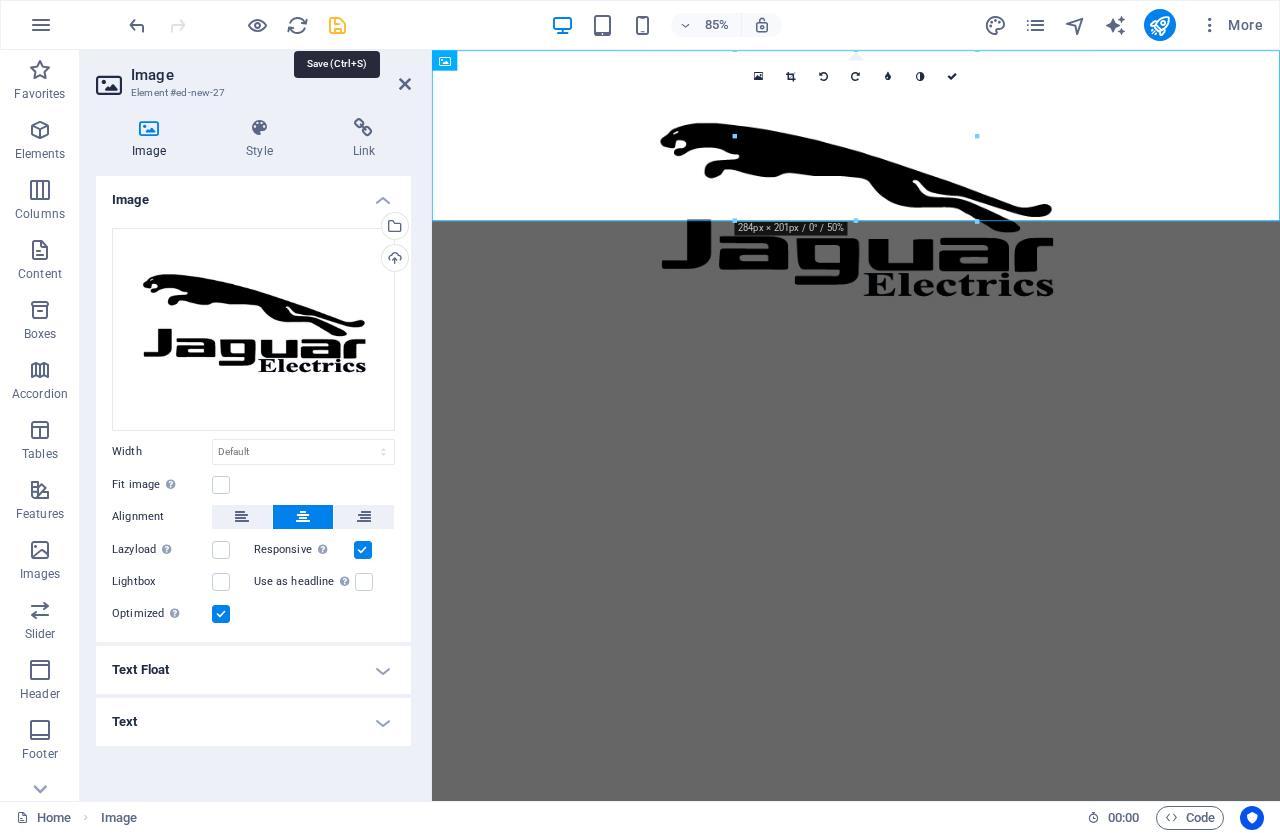 click at bounding box center (337, 25) 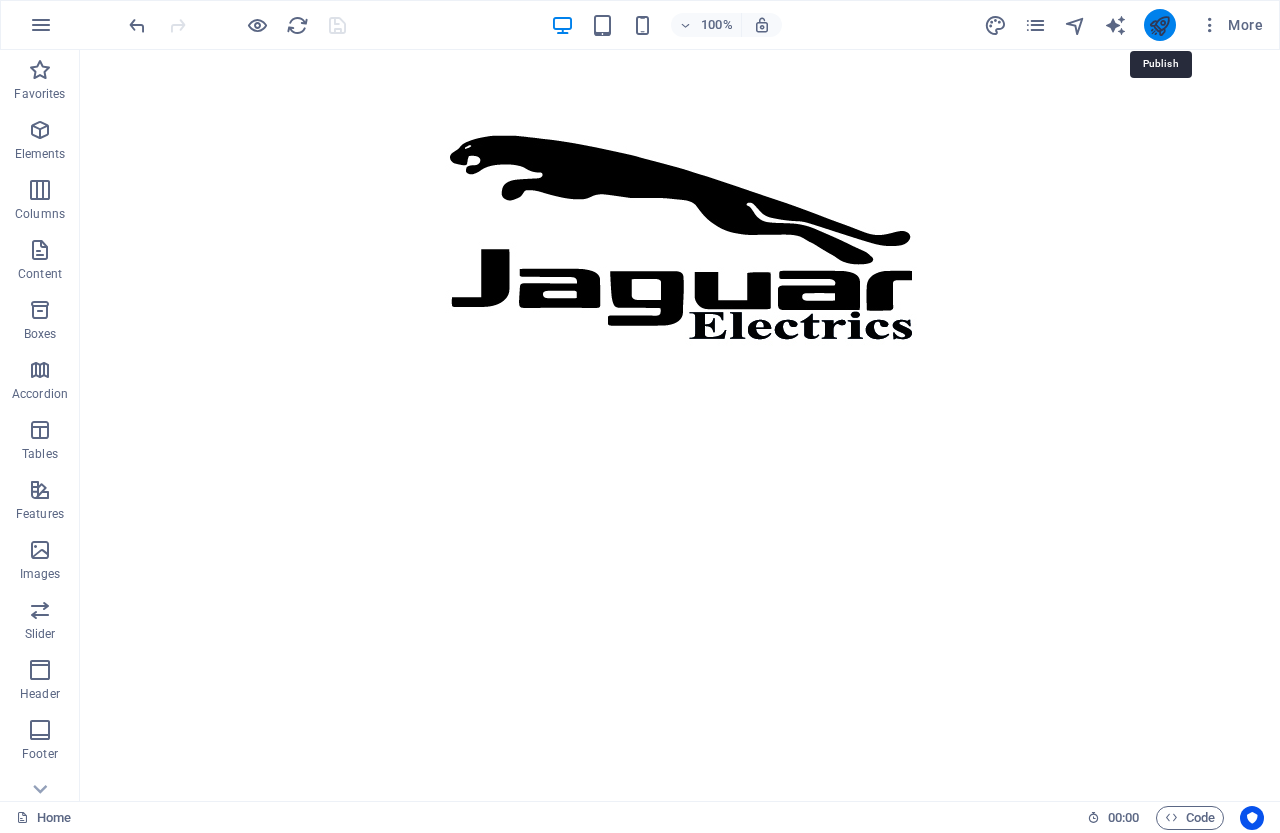click at bounding box center [1159, 25] 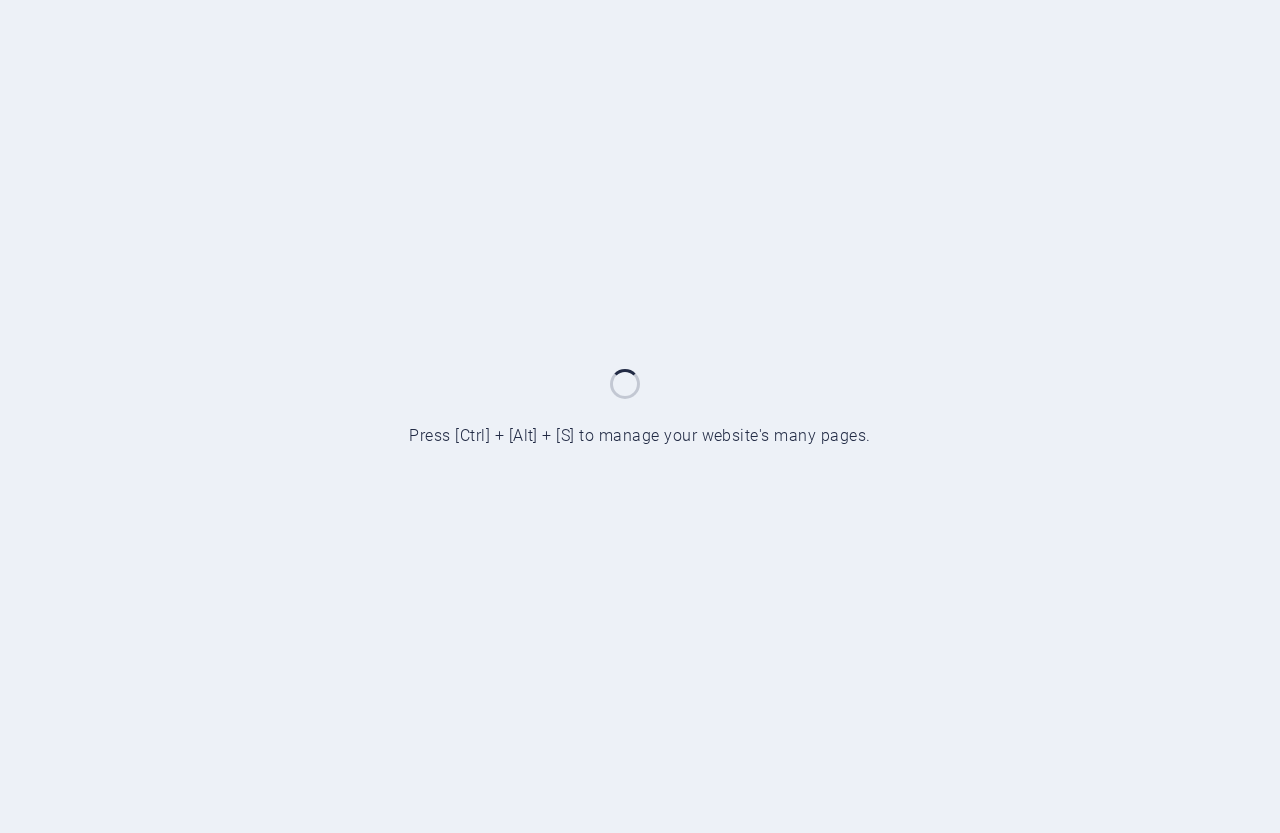 scroll, scrollTop: 0, scrollLeft: 0, axis: both 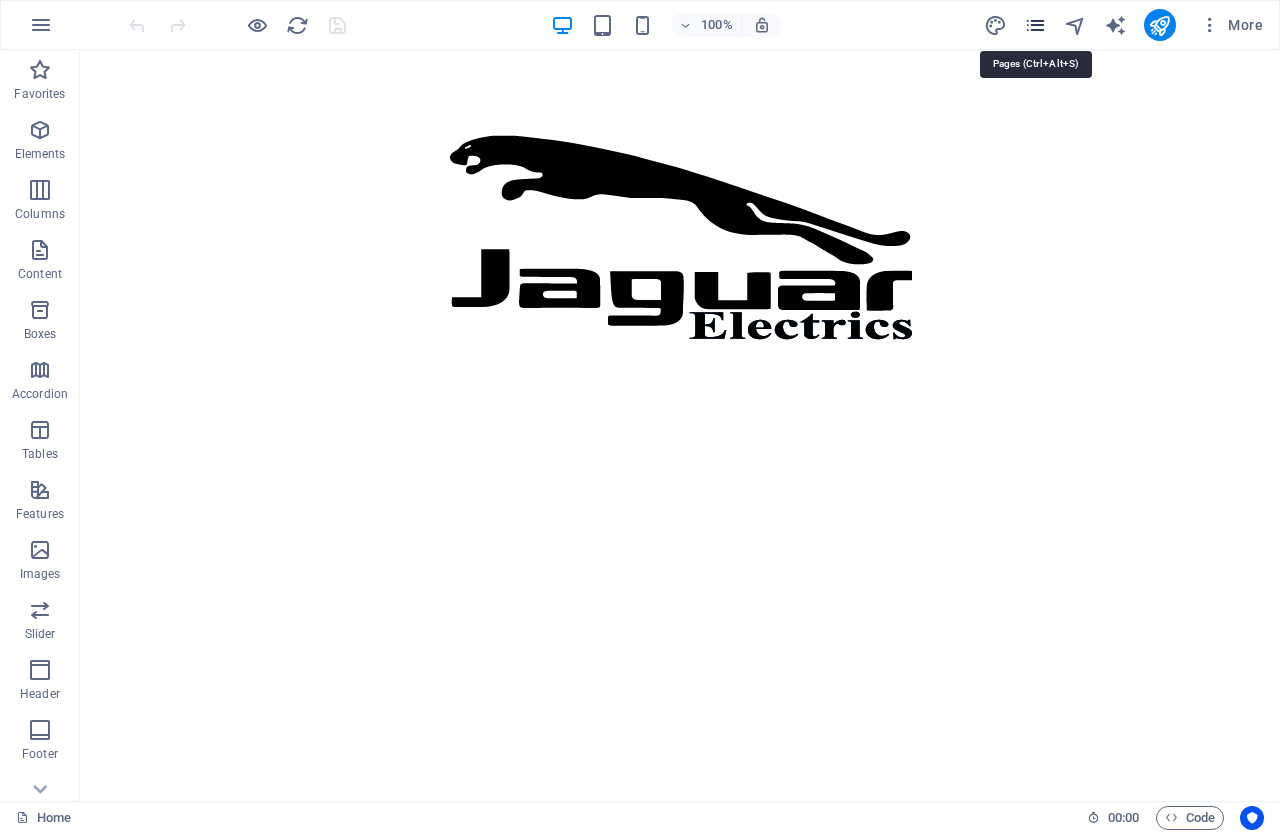 click at bounding box center [1035, 25] 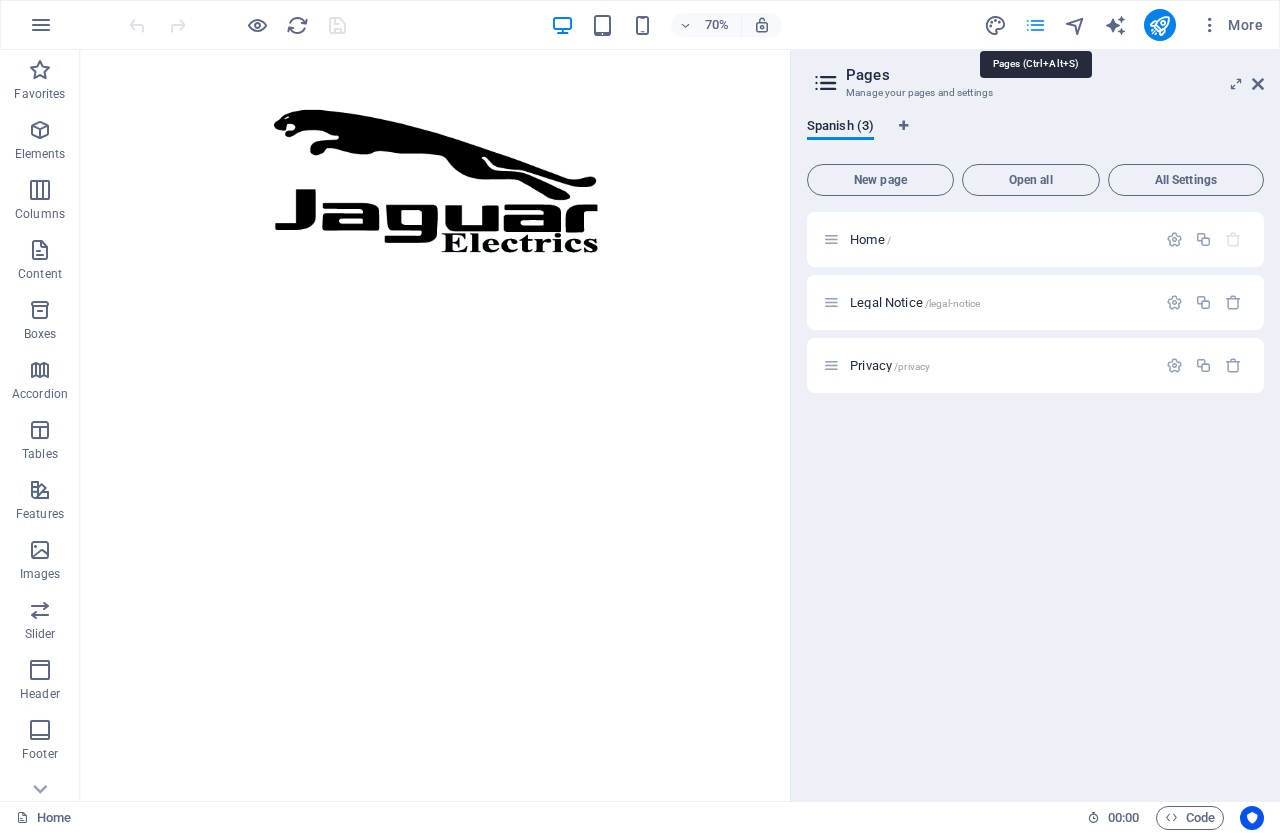 click at bounding box center (1035, 25) 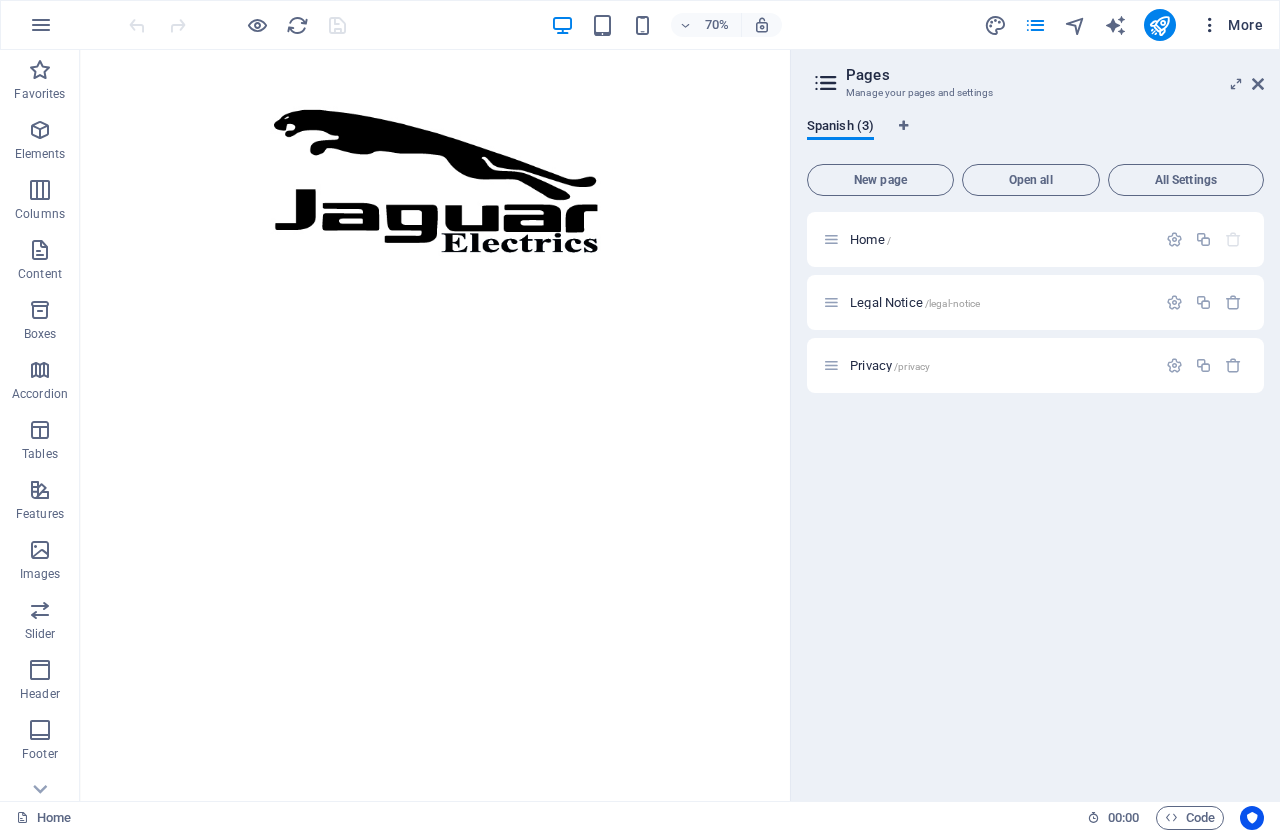 click on "More" at bounding box center [1231, 25] 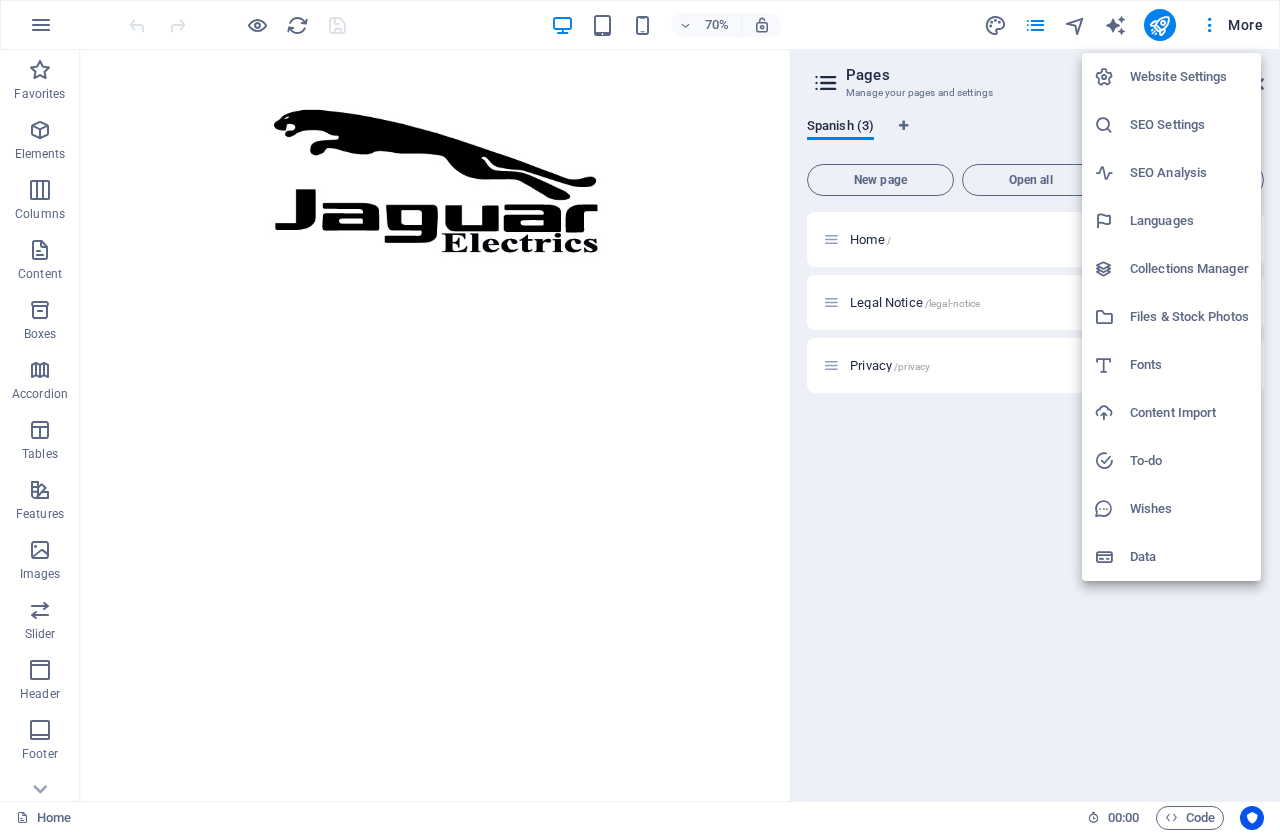 click on "Languages" at bounding box center (1189, 221) 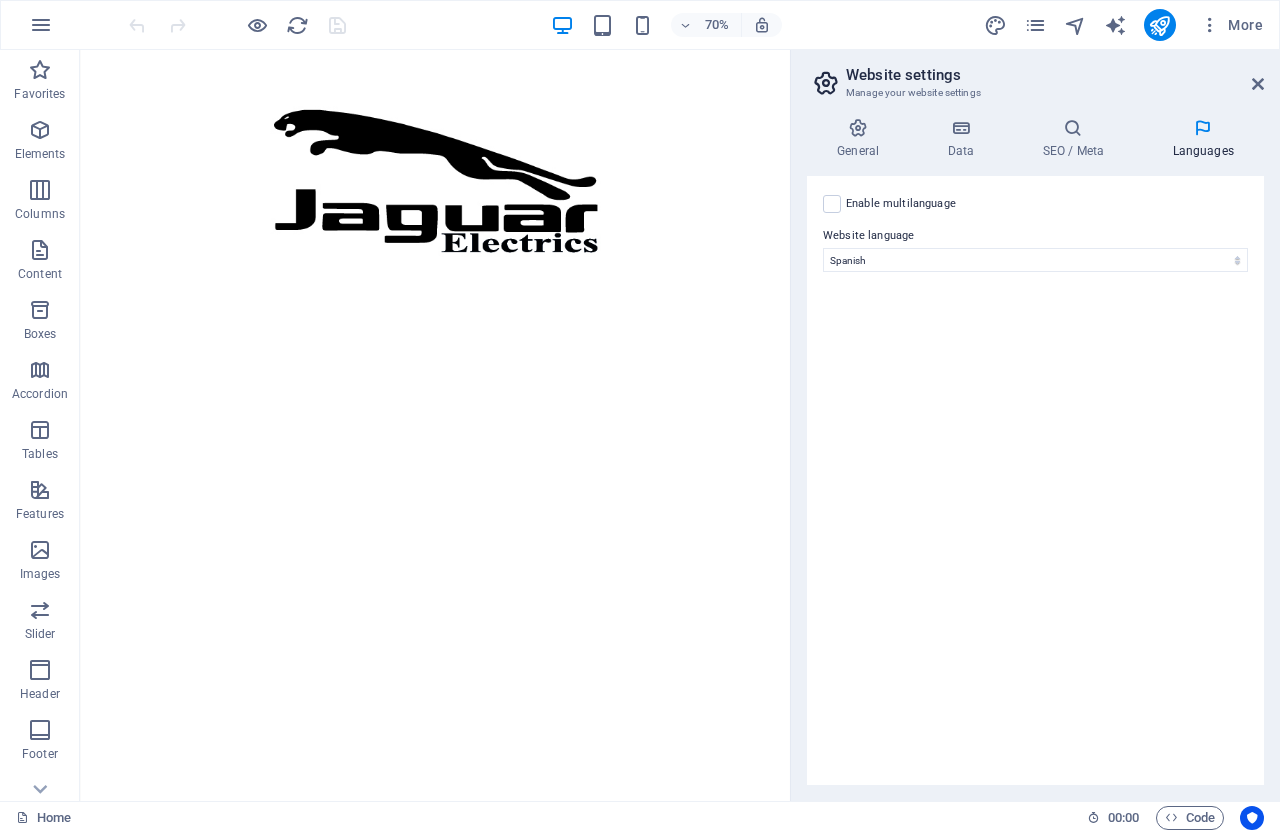 click on "Enable multilanguage To disable multilanguage delete all languages until only one language remains." at bounding box center (901, 204) 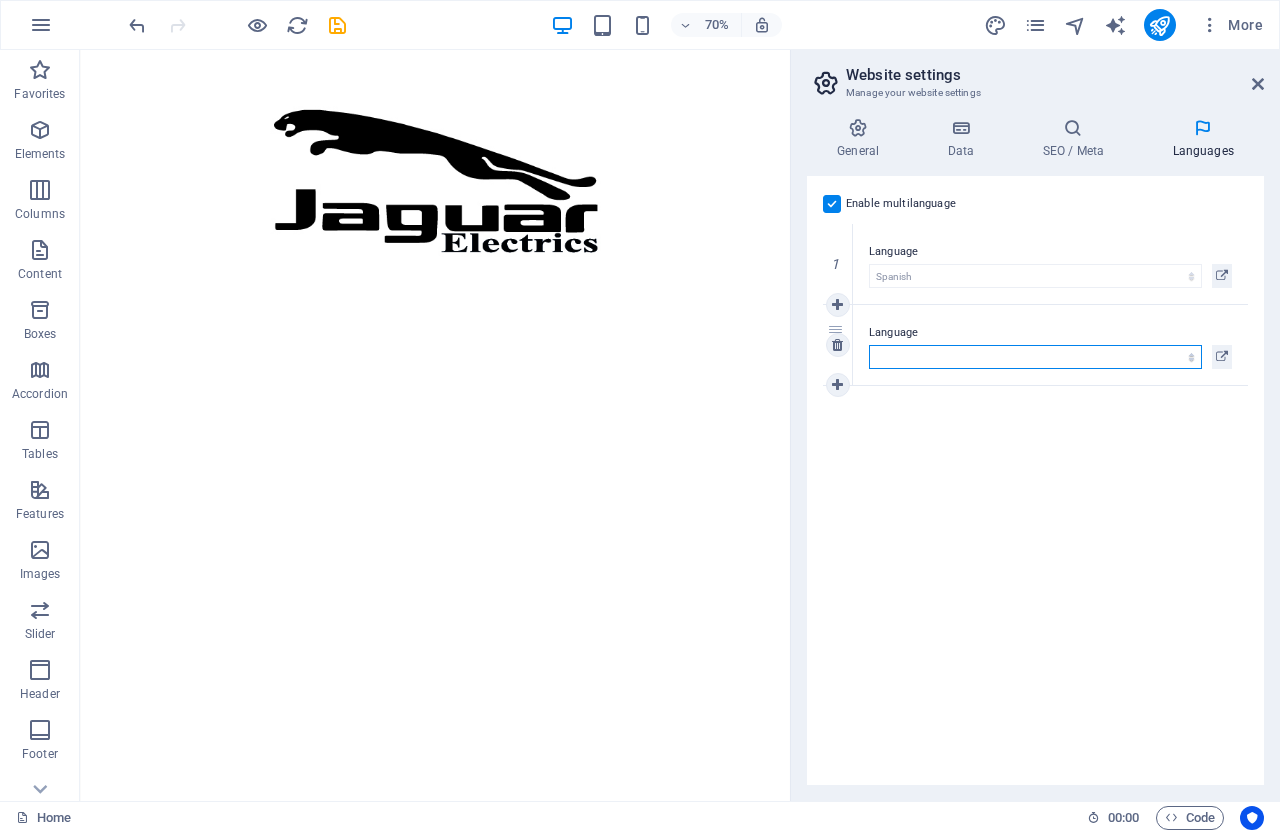 click on "Abkhazian Afar Afrikaans Akan Albanian Amharic Arabic Aragonese Armenian Assamese Avaric Avestan Aymara Azerbaijani Bambara Bashkir Basque Belarusian Bengali Bihari languages Bislama Bokmål Bosnian Breton Bulgarian Burmese Catalan Central Khmer Chamorro Chechen Chinese Church Slavic Chuvash Cornish Corsican Cree Croatian Czech Danish Dutch Dzongkha English Esperanto Estonian Ewe Faroese Farsi (Persian) Fijian Finnish French Fulah Gaelic Galician Ganda Georgian German Greek Greenlandic Guaraní Gujarati Haitian Creole Hausa Hebrew Herero Hindi Hiri Motu Hungarian Icelandic Ido Igbo Indonesian Interlingua Interlingue Inuktitut Inupiaq Irish Italian Japanese Javanese Kannada Kanuri Kashmiri Kazakh Kikuyu Kinyarwanda Komi Kongo Korean Kurdish Kwanyama Kyrgyz Lao Latin Latvian Limburgish Lingala Lithuanian Luba-Katanga Luxembourgish Macedonian Malagasy Malay Malayalam Maldivian Maltese Manx Maori Marathi Marshallese Mongolian Nauru Navajo Ndonga Nepali North Ndebele Northern Sami Norwegian Norwegian Nynorsk Nuosu" at bounding box center [1035, 357] 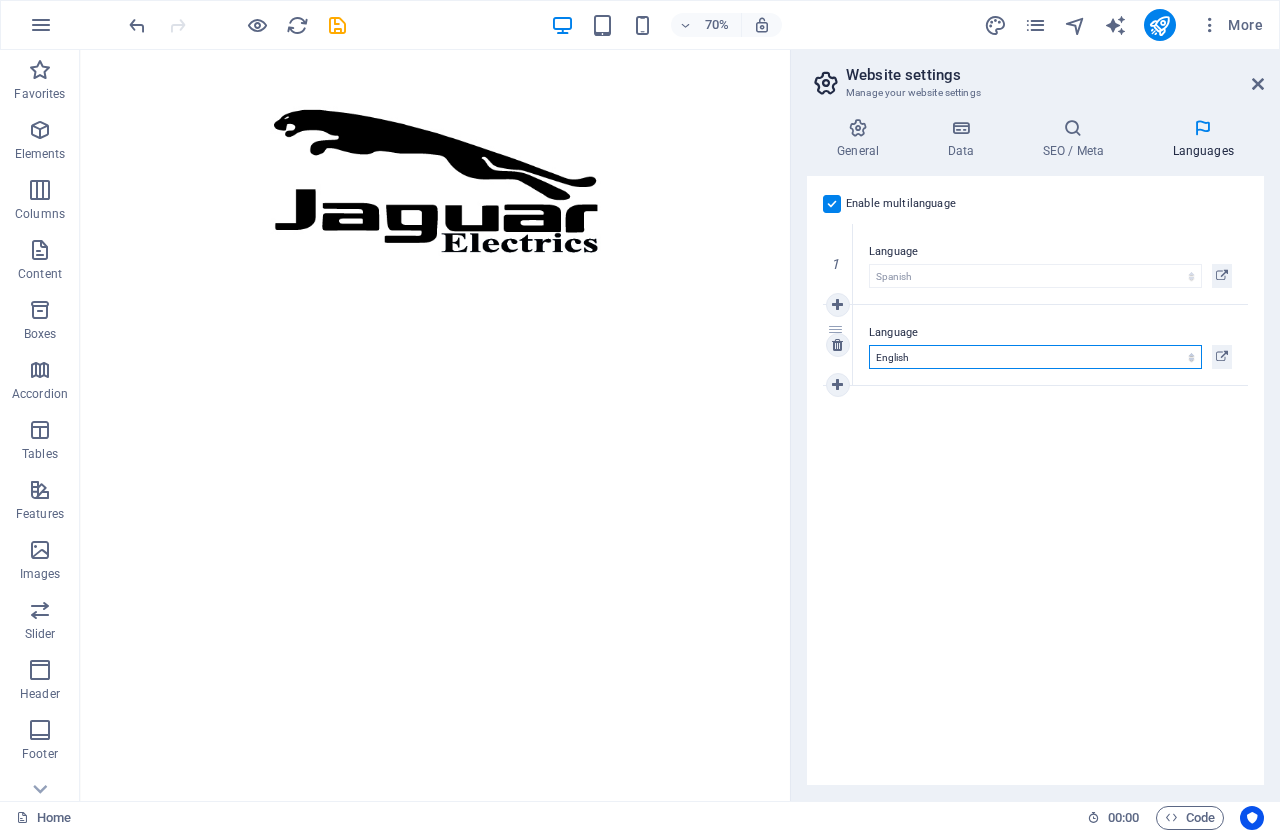 click on "Abkhazian Afar Afrikaans Akan Albanian Amharic Arabic Aragonese Armenian Assamese Avaric Avestan Aymara Azerbaijani Bambara Bashkir Basque Belarusian Bengali Bihari languages Bislama Bokmål Bosnian Breton Bulgarian Burmese Catalan Central Khmer Chamorro Chechen Chinese Church Slavic Chuvash Cornish Corsican Cree Croatian Czech Danish Dutch Dzongkha English Esperanto Estonian Ewe Faroese Farsi (Persian) Fijian Finnish French Fulah Gaelic Galician Ganda Georgian German Greek Greenlandic Guaraní Gujarati Haitian Creole Hausa Hebrew Herero Hindi Hiri Motu Hungarian Icelandic Ido Igbo Indonesian Interlingua Interlingue Inuktitut Inupiaq Irish Italian Japanese Javanese Kannada Kanuri Kashmiri Kazakh Kikuyu Kinyarwanda Komi Kongo Korean Kurdish Kwanyama Kyrgyz Lao Latin Latvian Limburgish Lingala Lithuanian Luba-Katanga Luxembourgish Macedonian Malagasy Malay Malayalam Maldivian Maltese Manx Maori Marathi Marshallese Mongolian Nauru Navajo Ndonga Nepali North Ndebele Northern Sami Norwegian Norwegian Nynorsk Nuosu" at bounding box center (1035, 357) 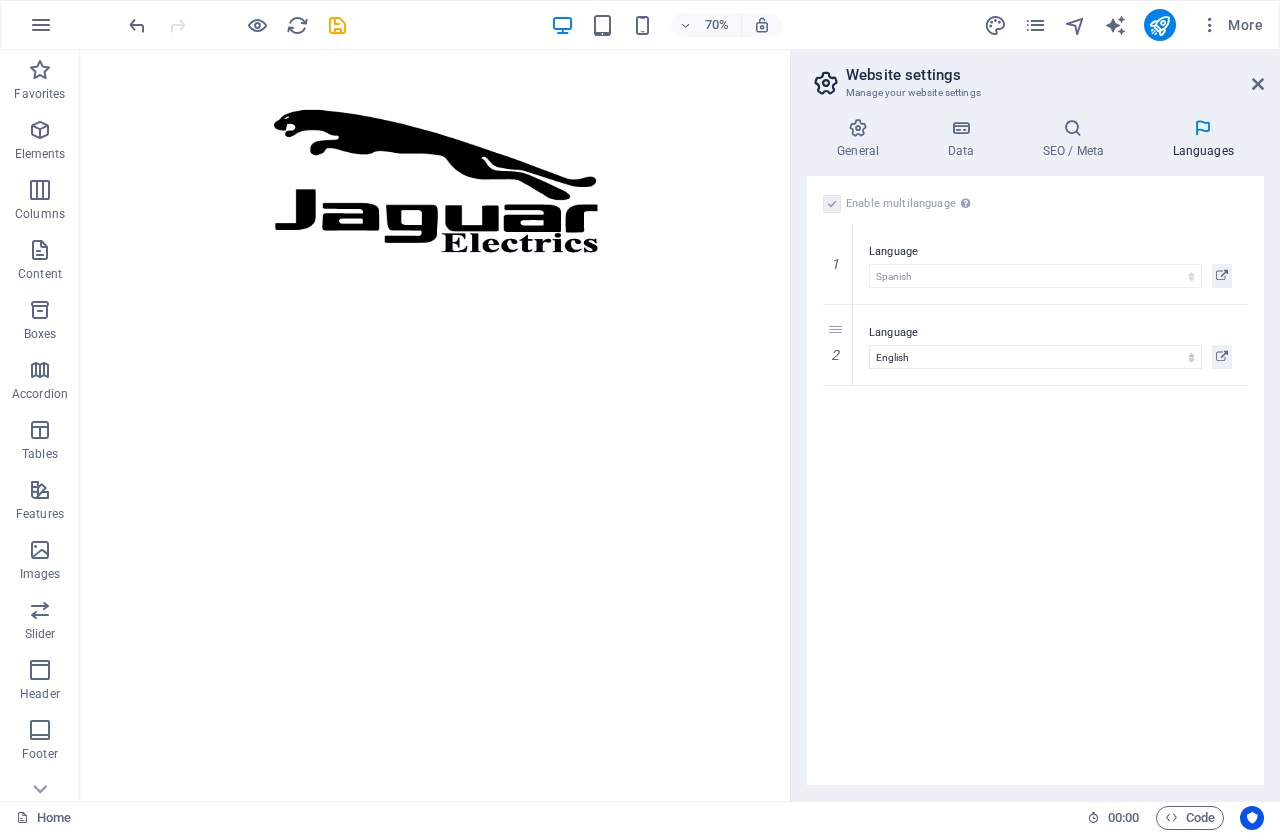 click on "Enable multilanguage To disable multilanguage delete all languages until only one language remains. Website language Abkhazian Afar Afrikaans Akan Albanian Amharic Arabic Aragonese Armenian Assamese Avaric Avestan Aymara Azerbaijani Bambara Bashkir Basque Belarusian Bengali Bihari languages Bislama Bokmål Bosnian Breton Bulgarian Burmese Catalan Central Khmer Chamorro Chechen Chinese Church Slavic Chuvash Cornish Corsican Cree Croatian Czech Danish Dutch Dzongkha English Esperanto Estonian Ewe Faroese Farsi (Persian) Fijian Finnish French Fulah Gaelic Galician Ganda Georgian German Greek Greenlandic Guaraní Gujarati Haitian Creole Hausa Hebrew Herero Hindi Hiri Motu Hungarian Icelandic Ido Igbo Indonesian Interlingua Interlingue Inuktitut Inupiaq Irish Italian Japanese Javanese Kannada Kanuri Kashmiri Kazakh Kikuyu Kinyarwanda Komi Kongo Korean Kurdish Kwanyama Kyrgyz Lao Latin Latvian Limburgish Lingala Lithuanian Luba-Katanga Luxembourgish Macedonian Malagasy Malay Malayalam Maldivian Maltese Manx Maori 1" at bounding box center (1035, 480) 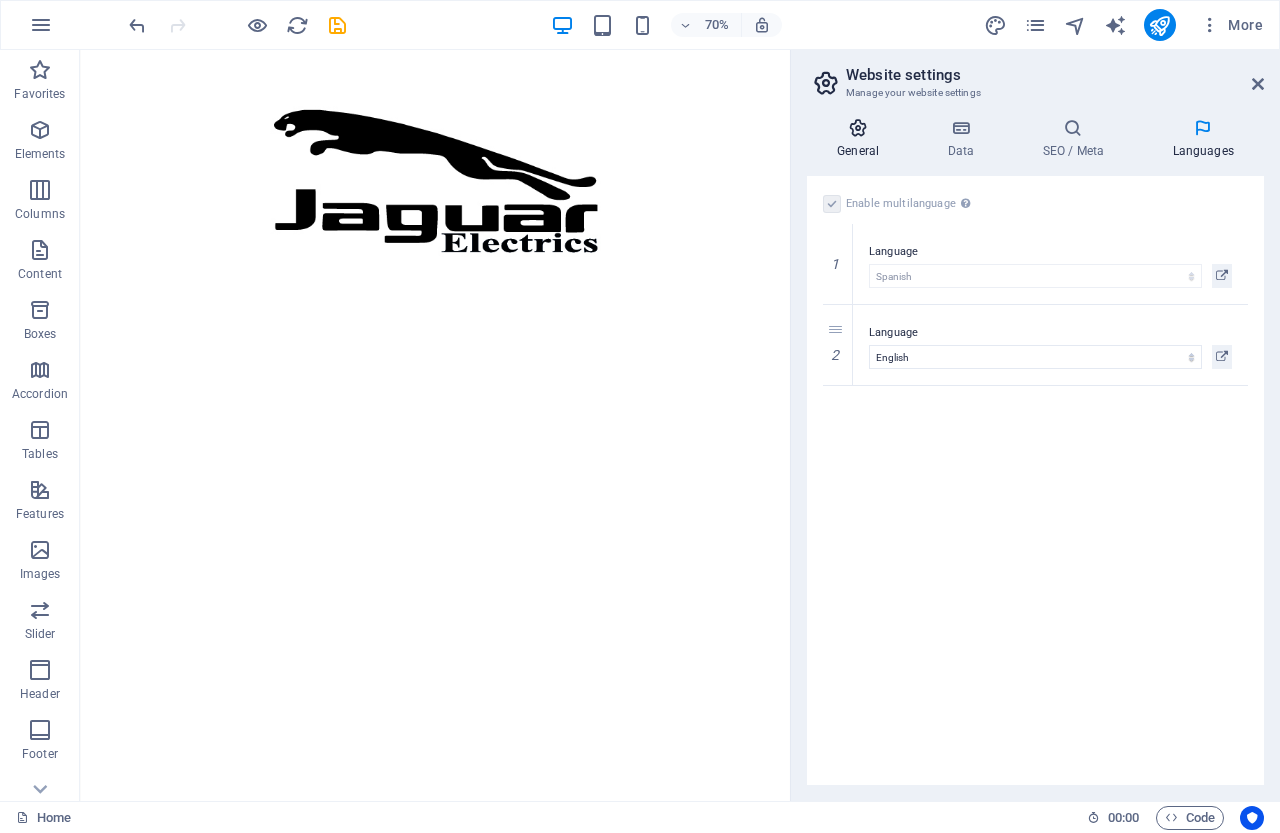 click at bounding box center [858, 128] 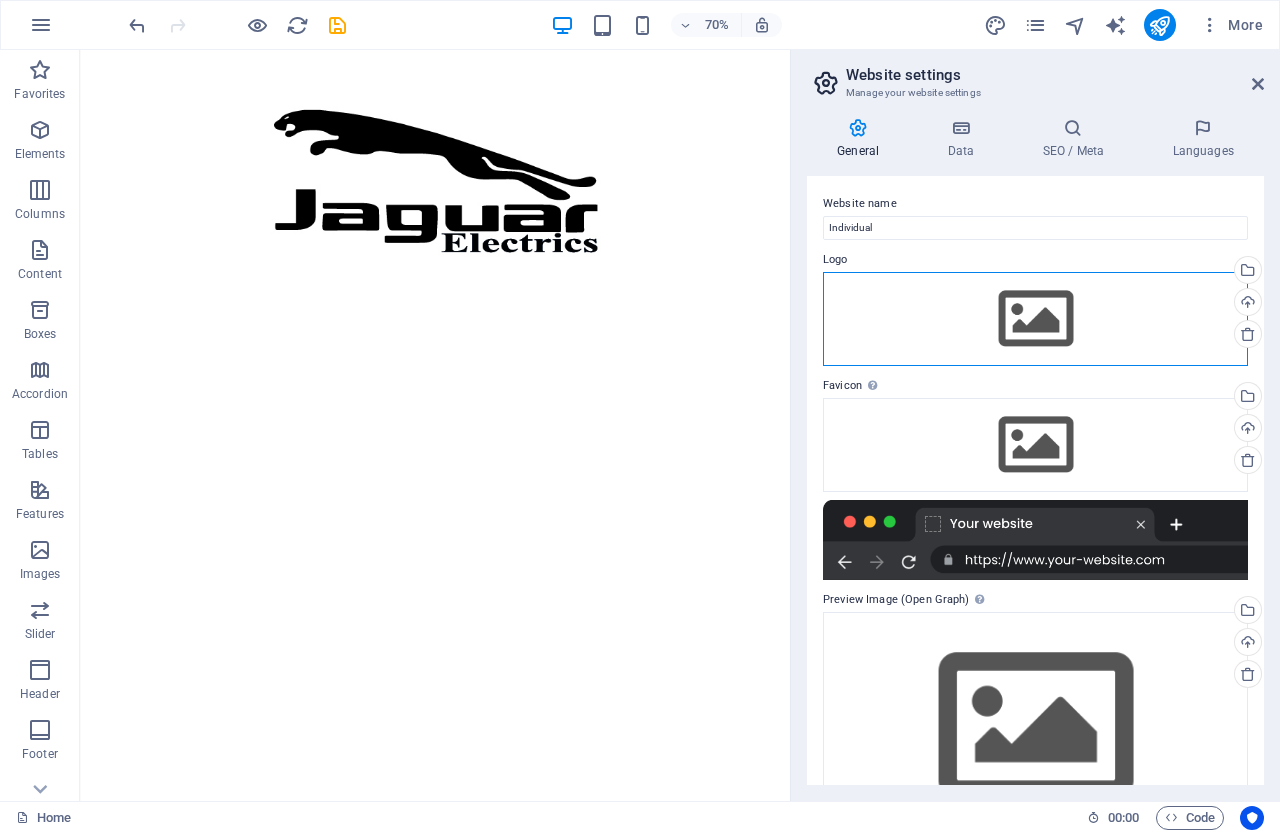 click on "Drag files here, click to choose files or select files from Files or our free stock photos & videos" at bounding box center (1035, 319) 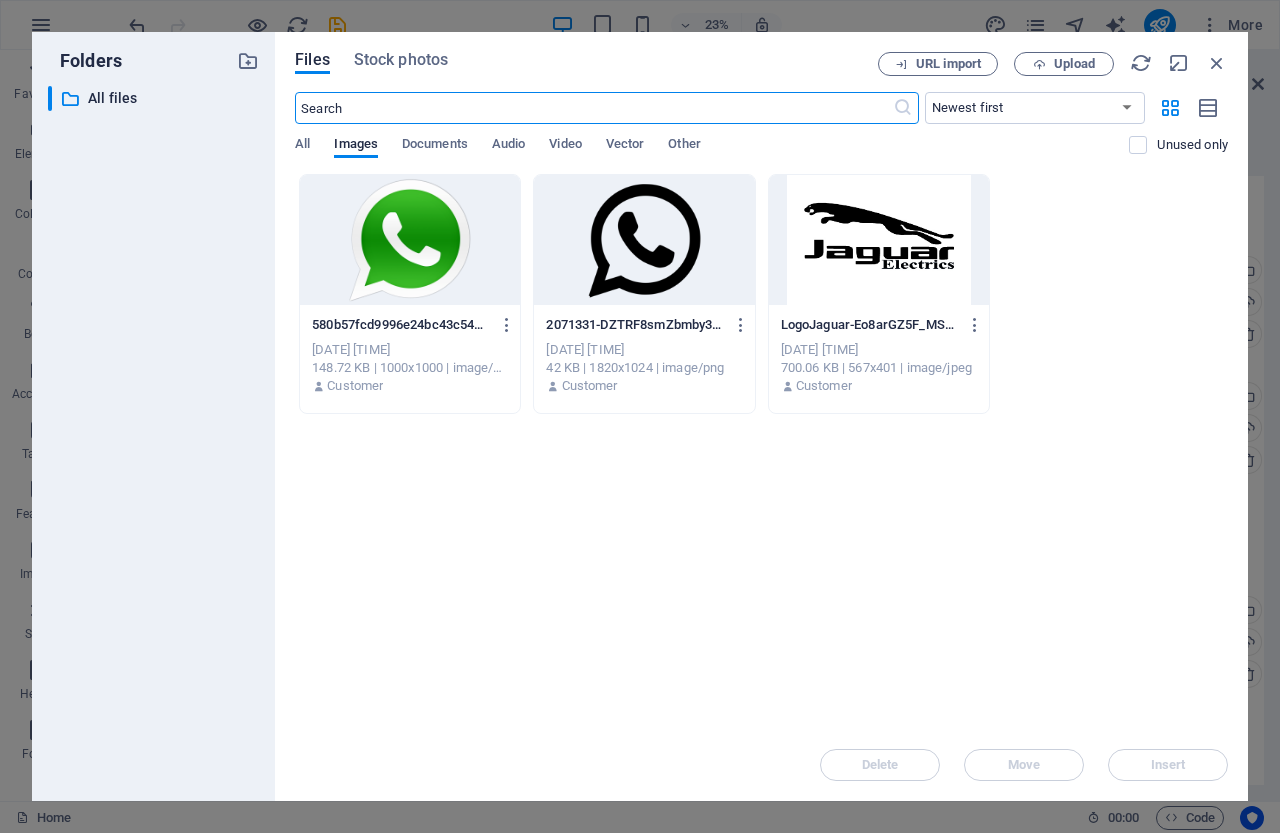 click at bounding box center (879, 240) 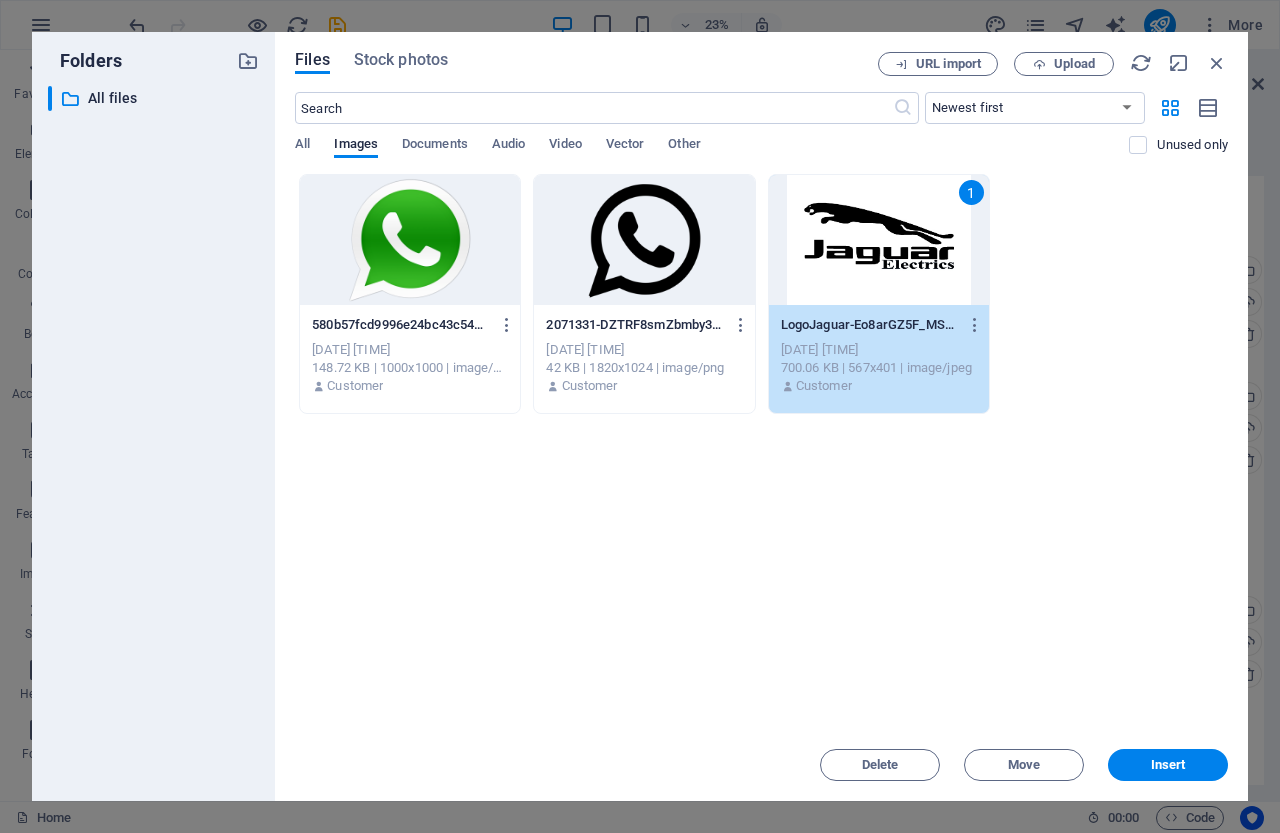 click on "1" at bounding box center [879, 240] 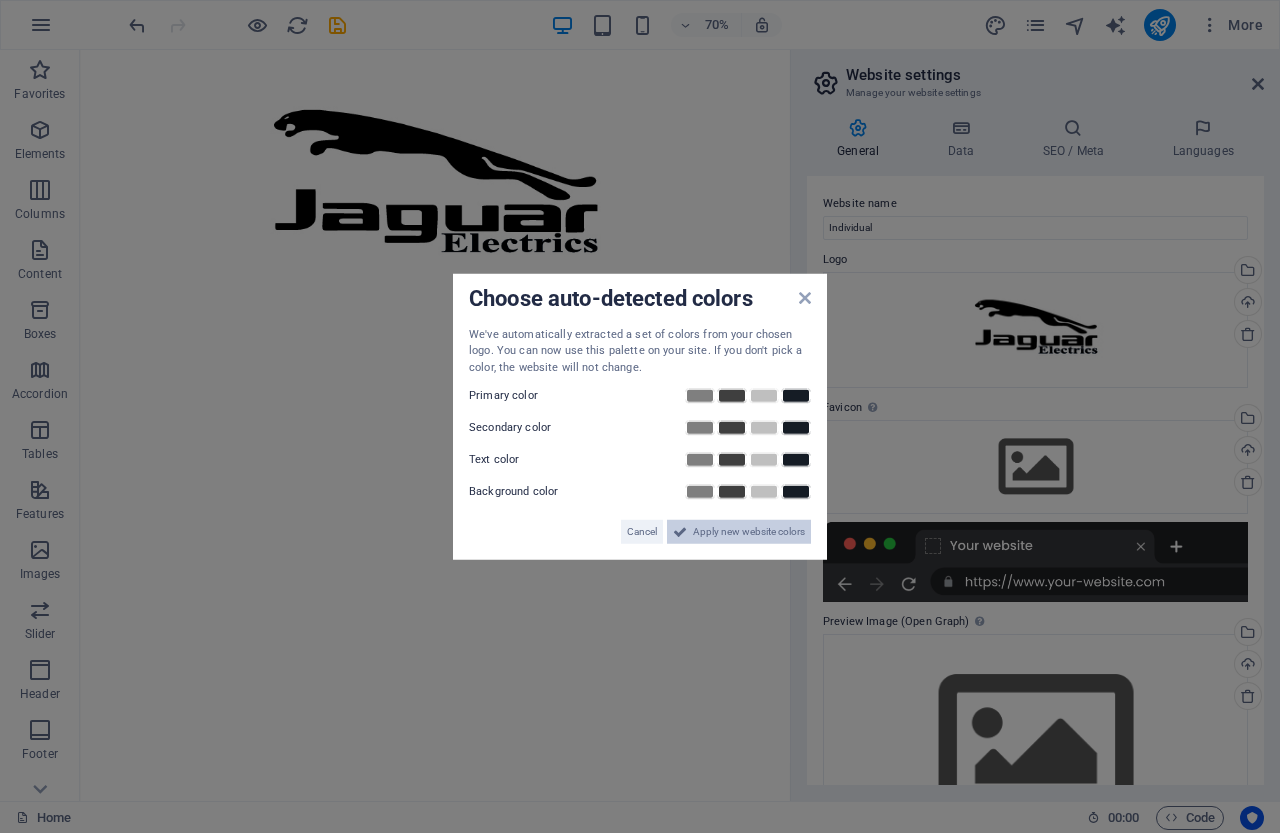 drag, startPoint x: 747, startPoint y: 532, endPoint x: 952, endPoint y: 689, distance: 258.2131 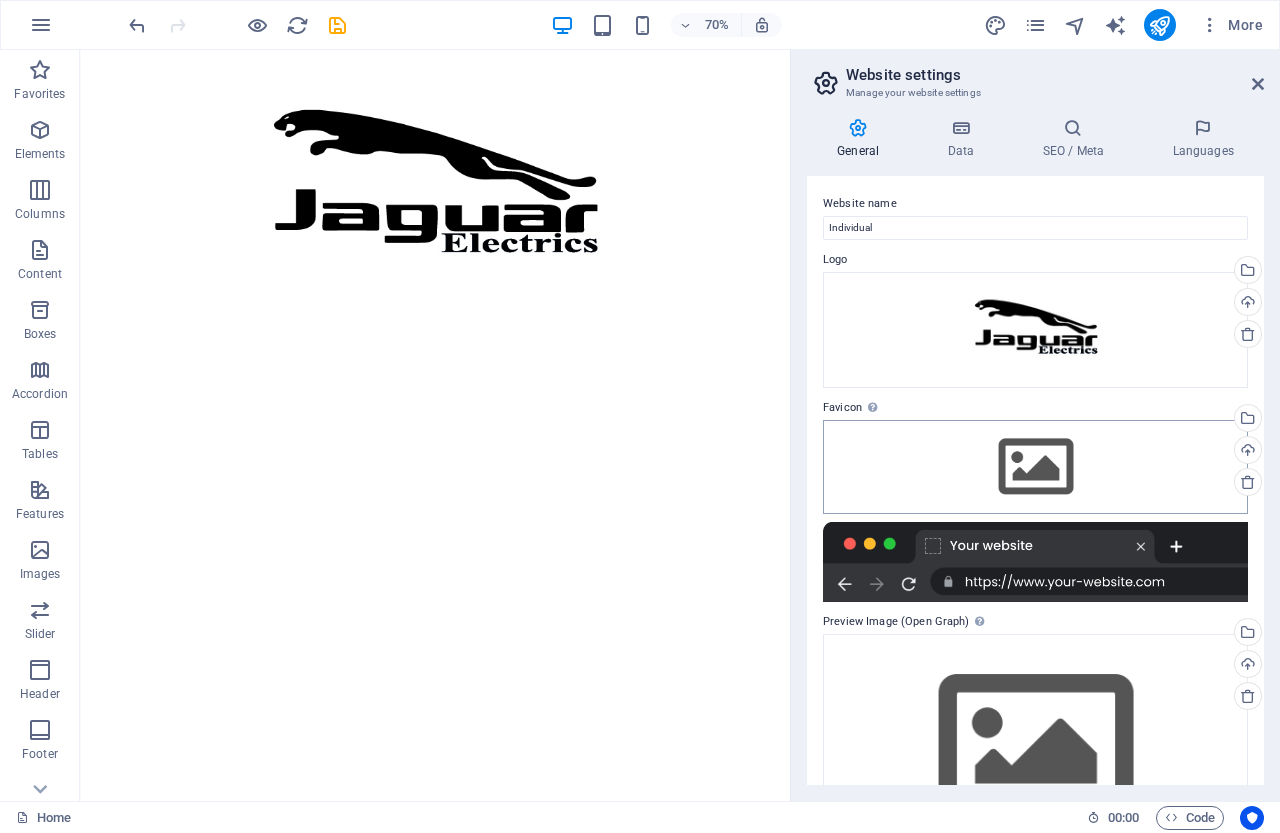 drag, startPoint x: 1259, startPoint y: 353, endPoint x: 1243, endPoint y: 500, distance: 147.86818 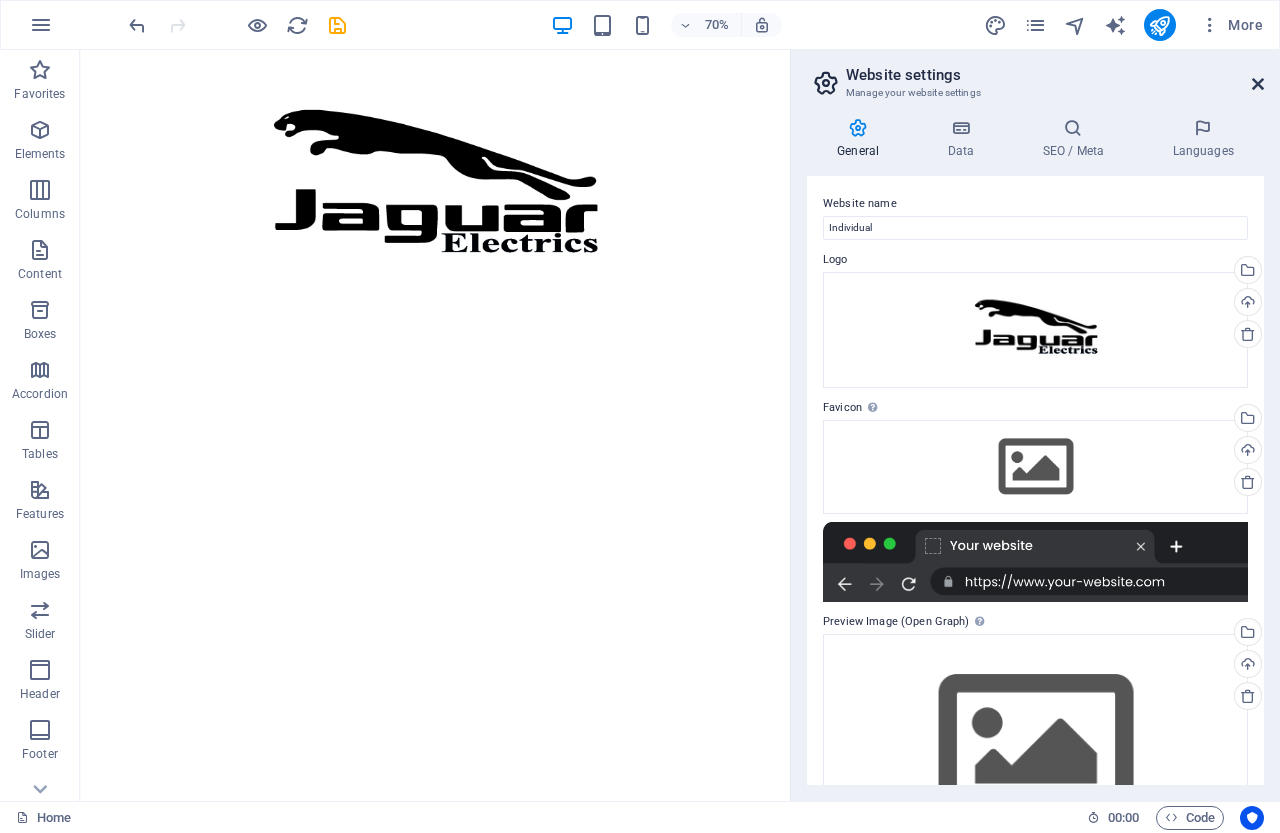 click at bounding box center (1258, 84) 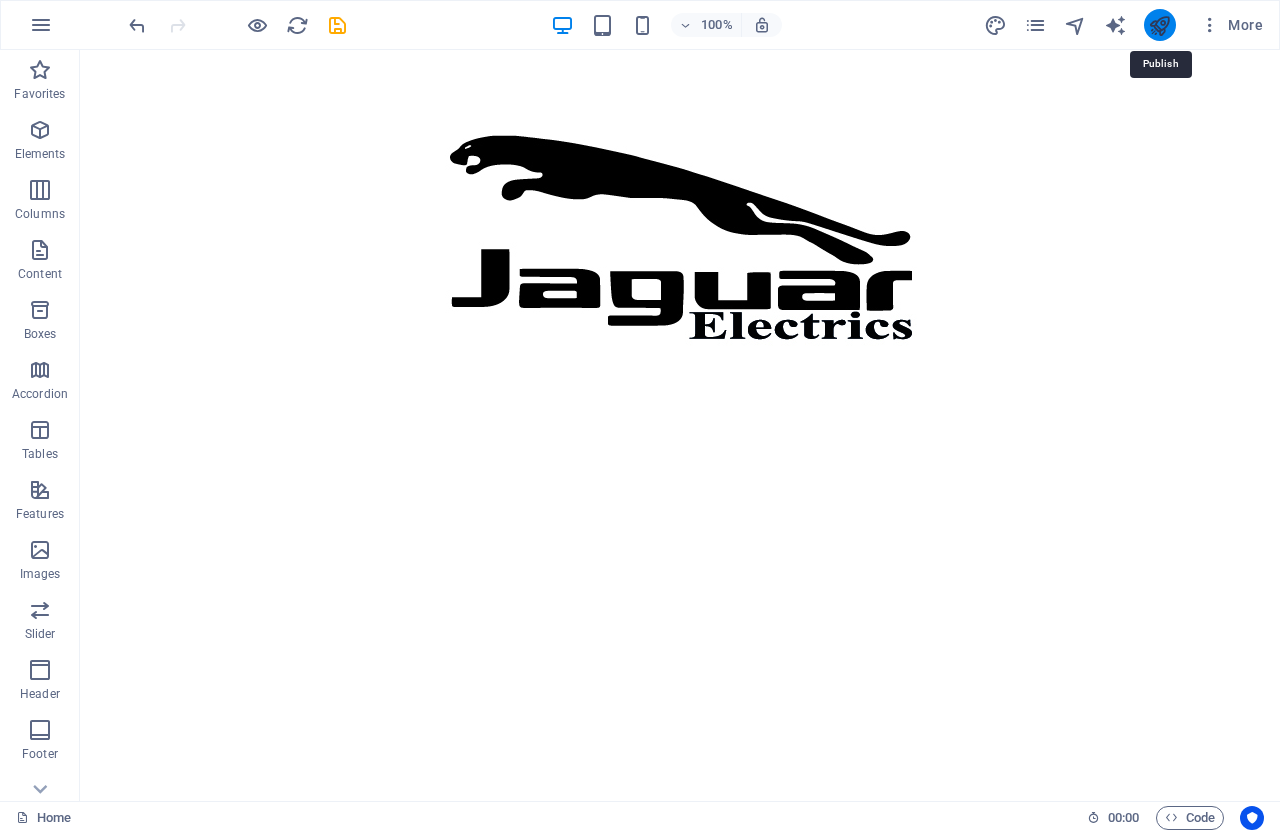 click at bounding box center (1159, 25) 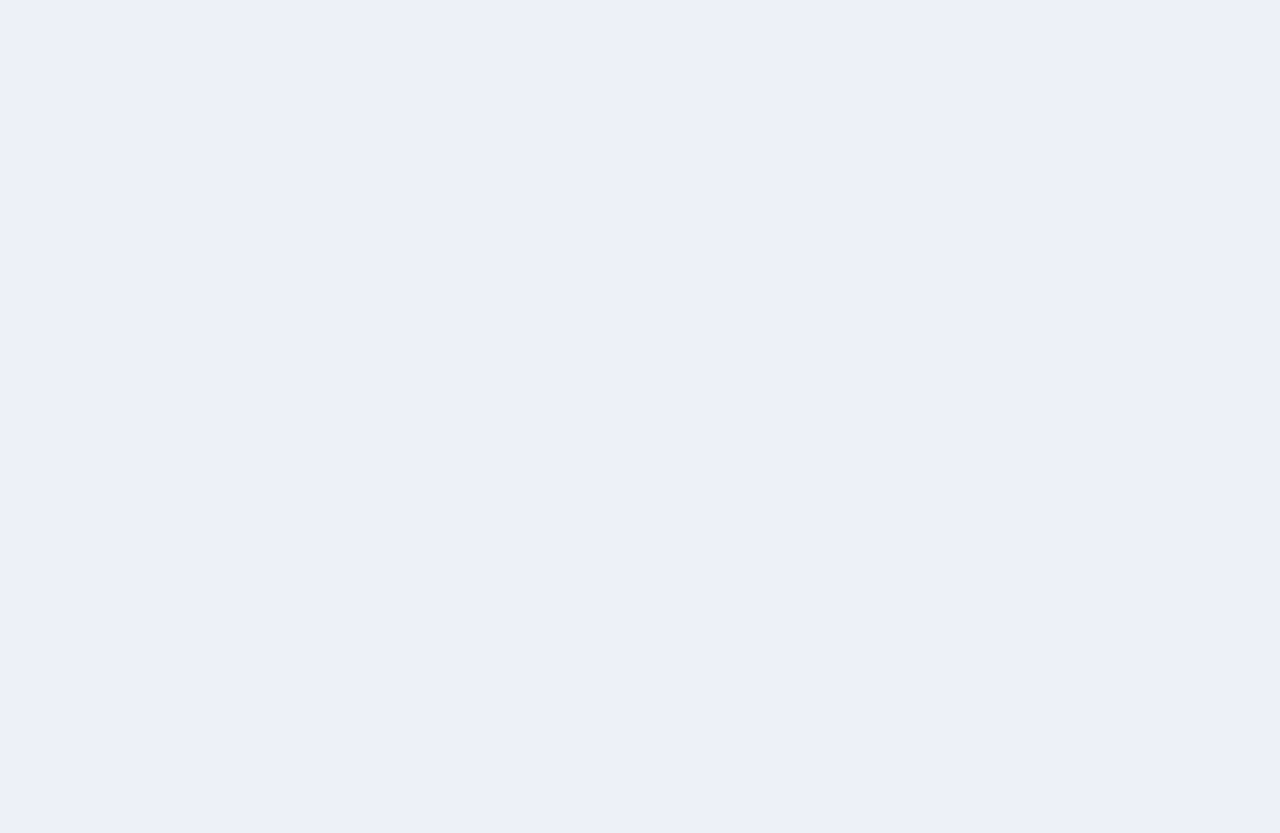 scroll, scrollTop: 0, scrollLeft: 0, axis: both 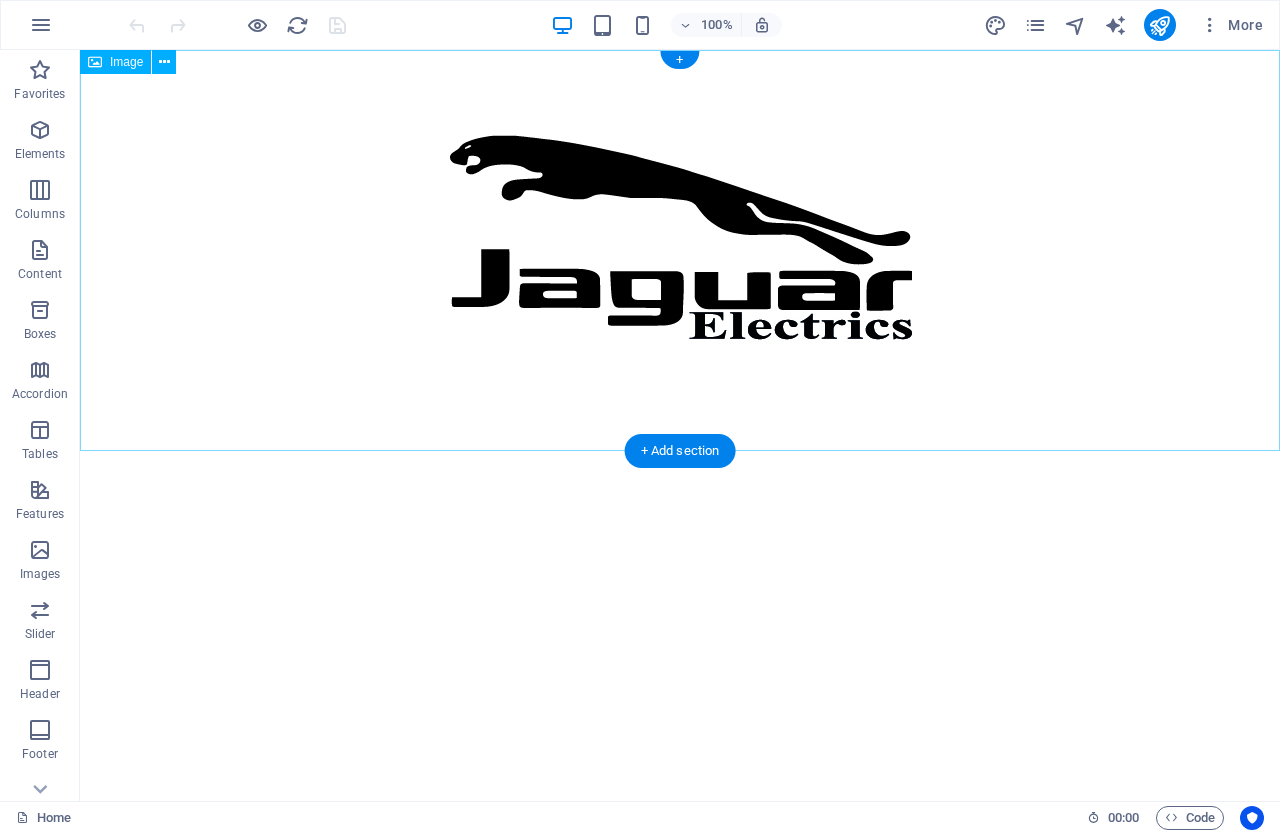 click at bounding box center (680, 250) 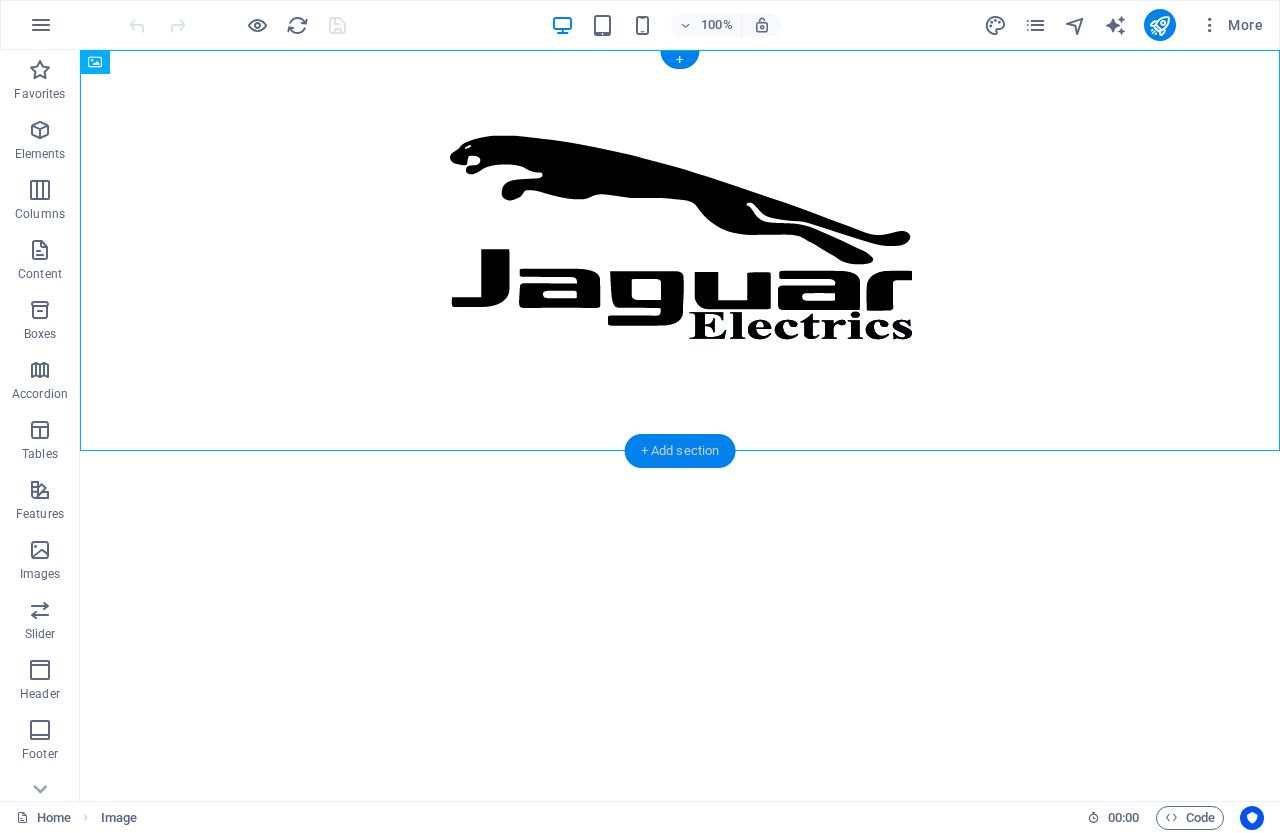 drag, startPoint x: 702, startPoint y: 457, endPoint x: 282, endPoint y: 394, distance: 424.69873 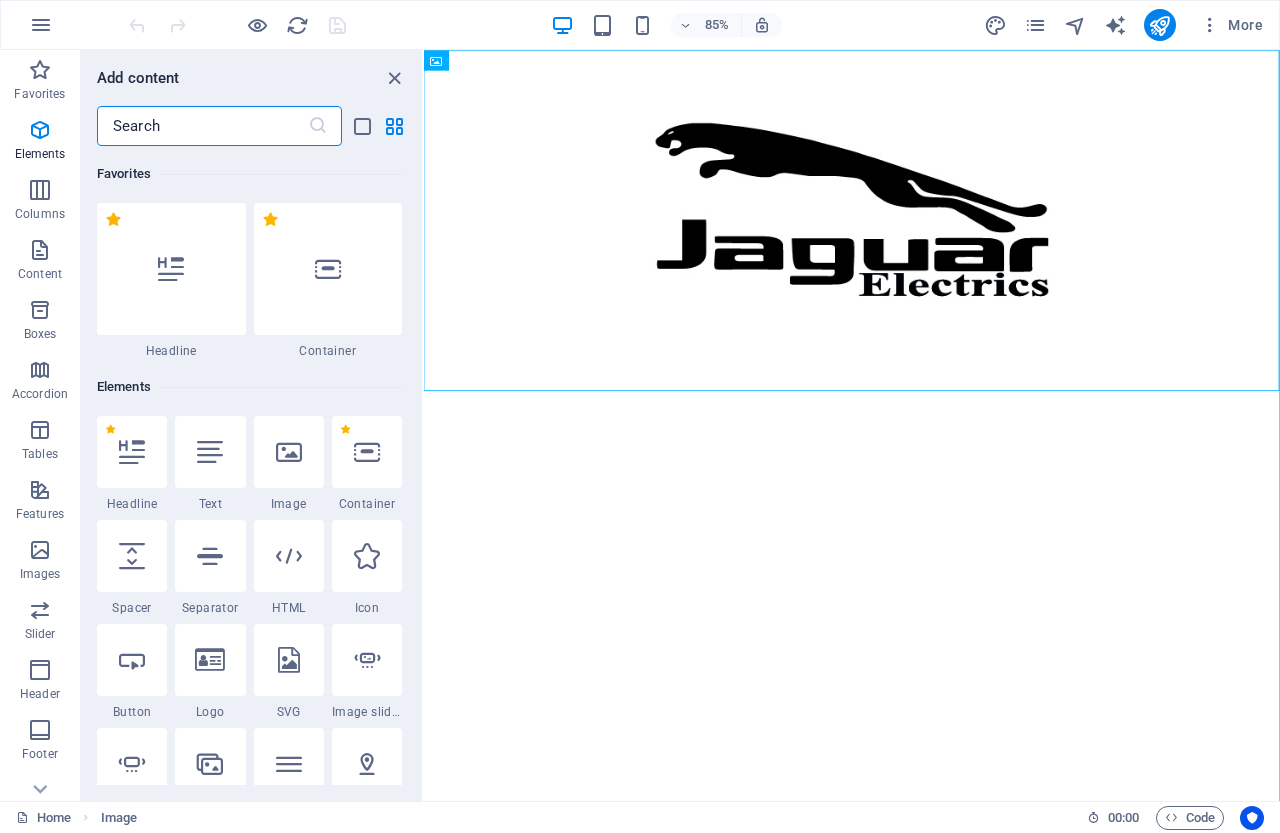 scroll, scrollTop: 3499, scrollLeft: 0, axis: vertical 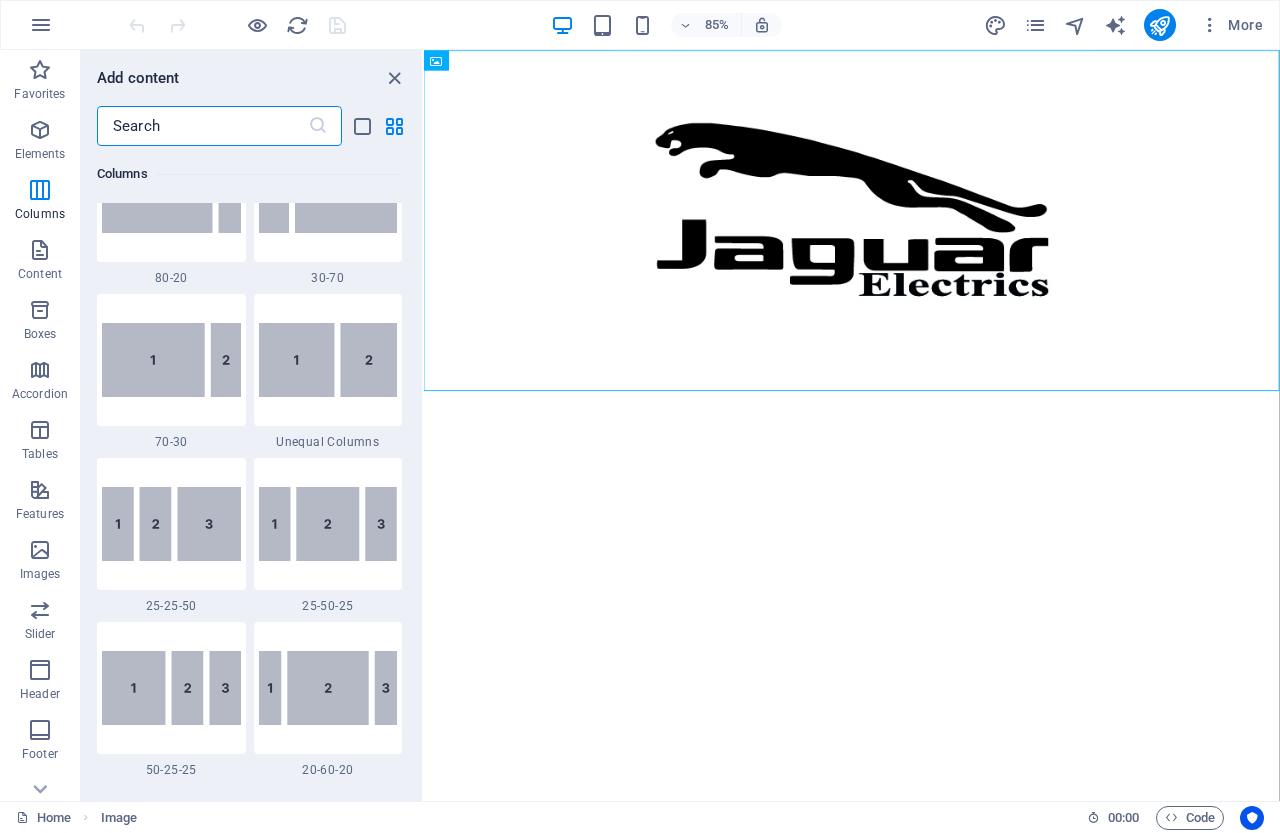 click at bounding box center (202, 126) 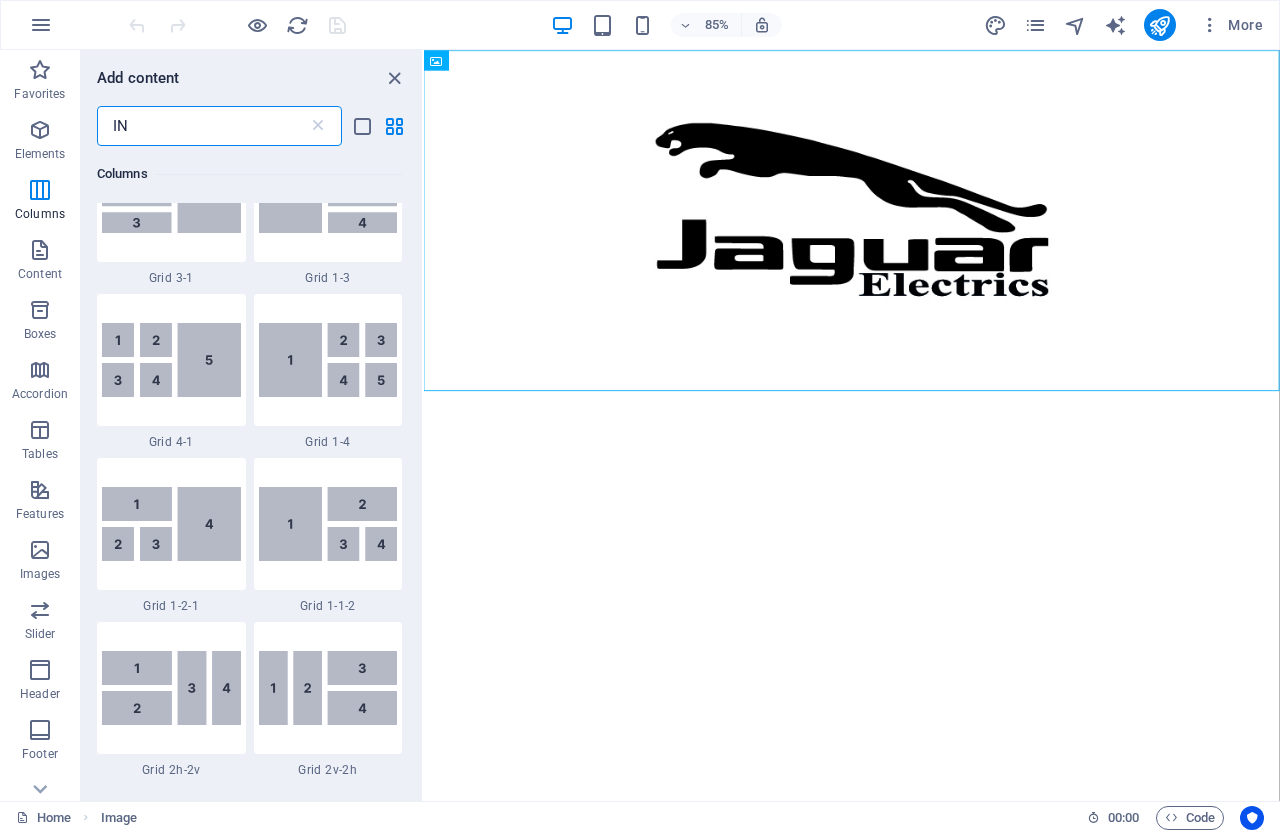 type on "INS" 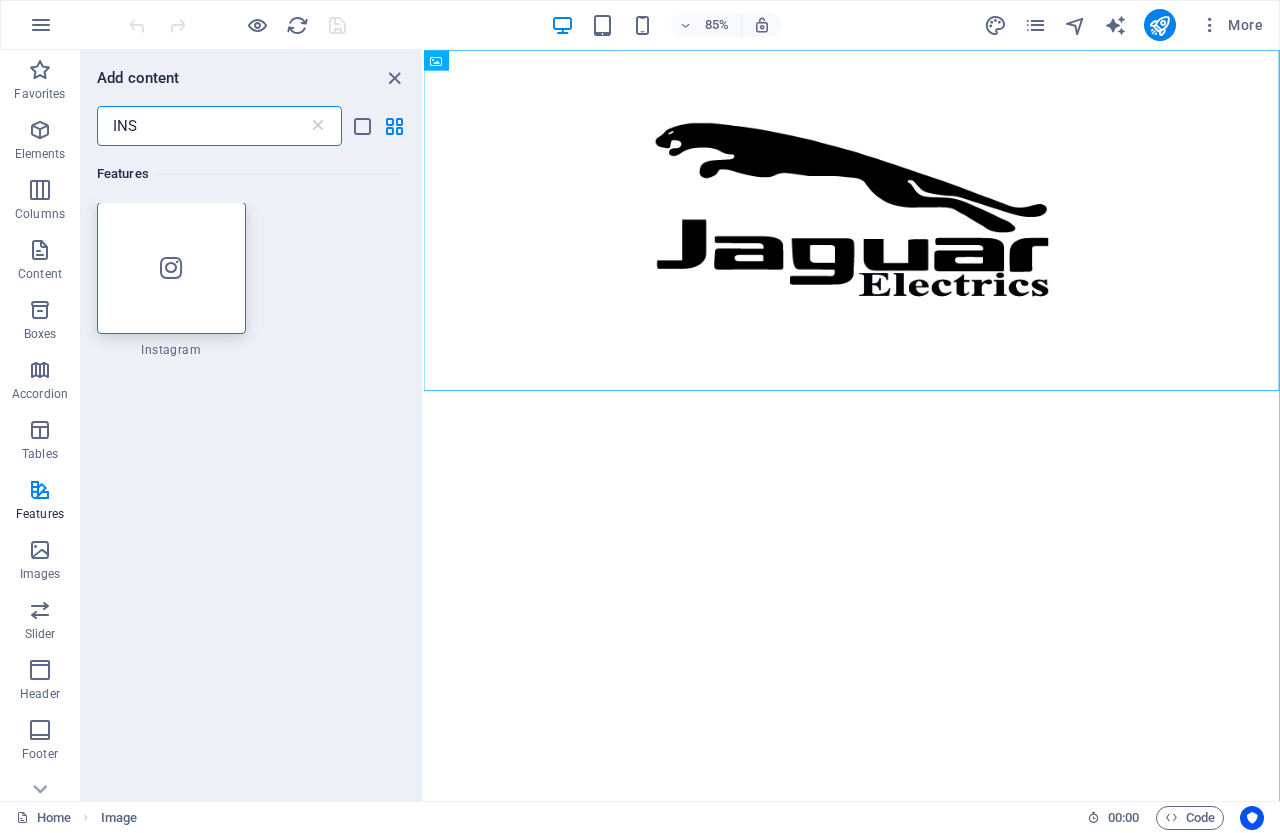 scroll, scrollTop: 0, scrollLeft: 0, axis: both 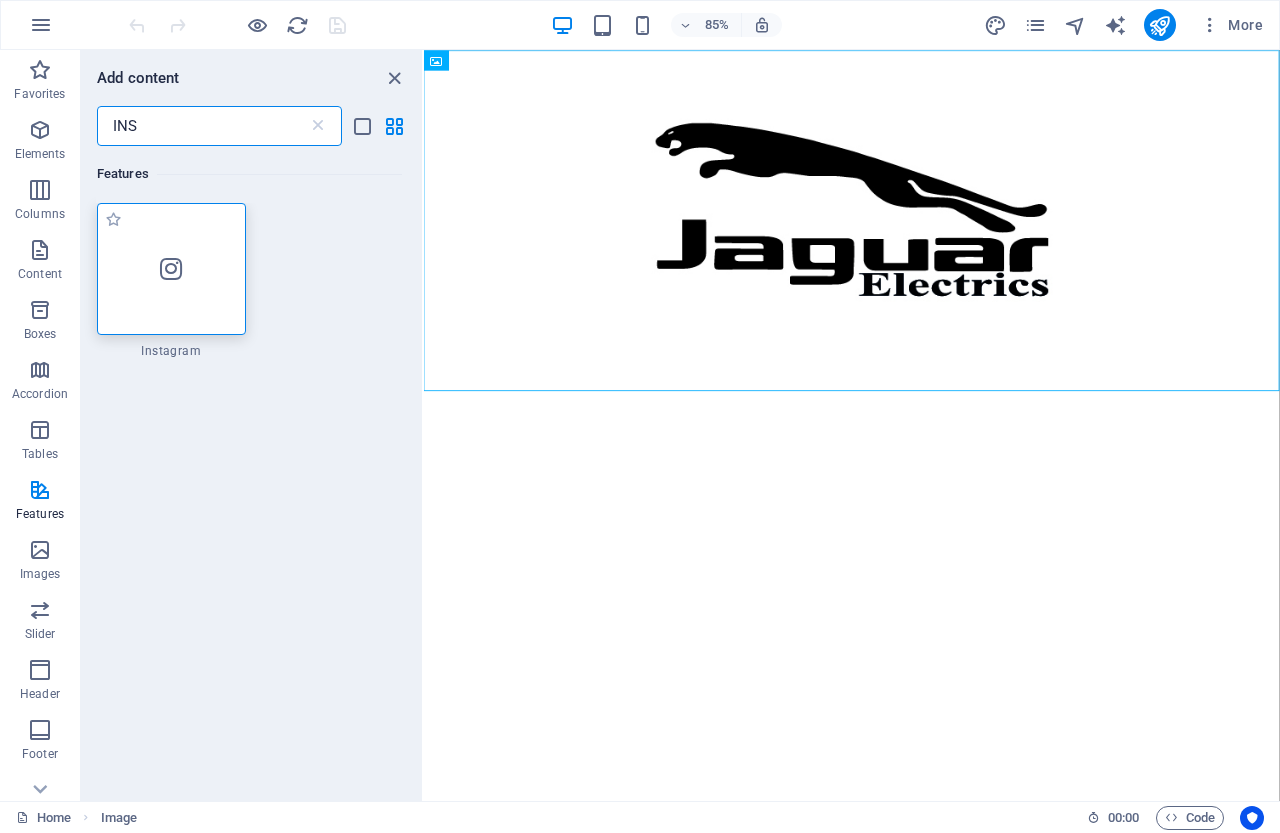 click at bounding box center [171, 269] 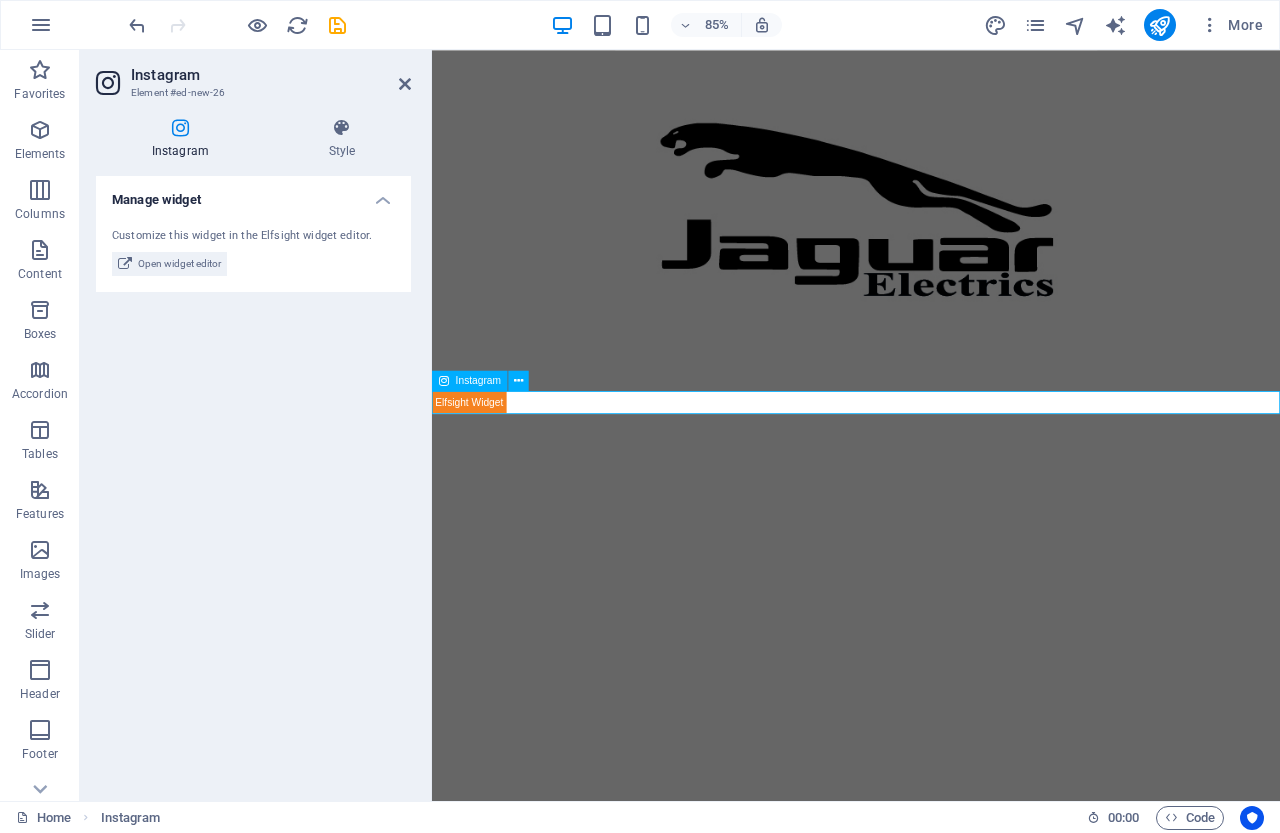 click at bounding box center [931, 464] 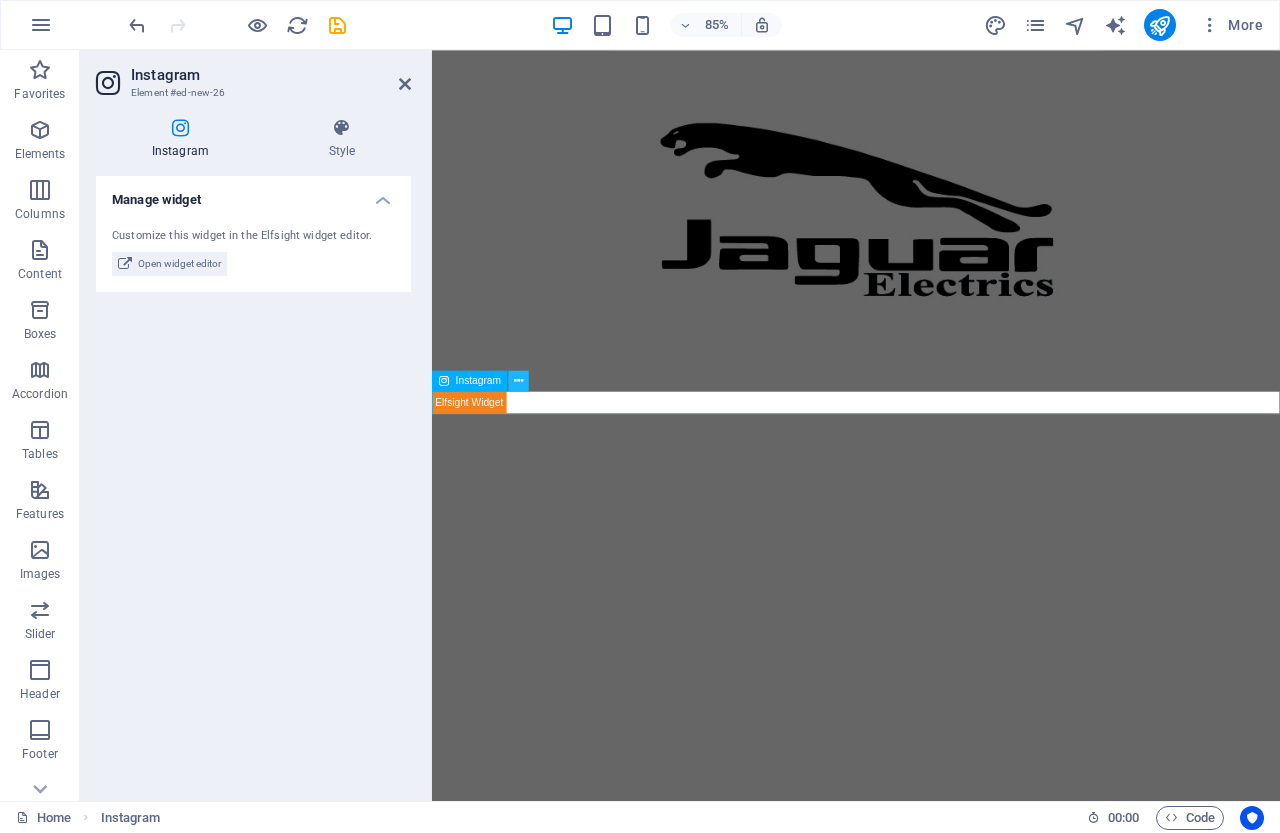 click at bounding box center [518, 381] 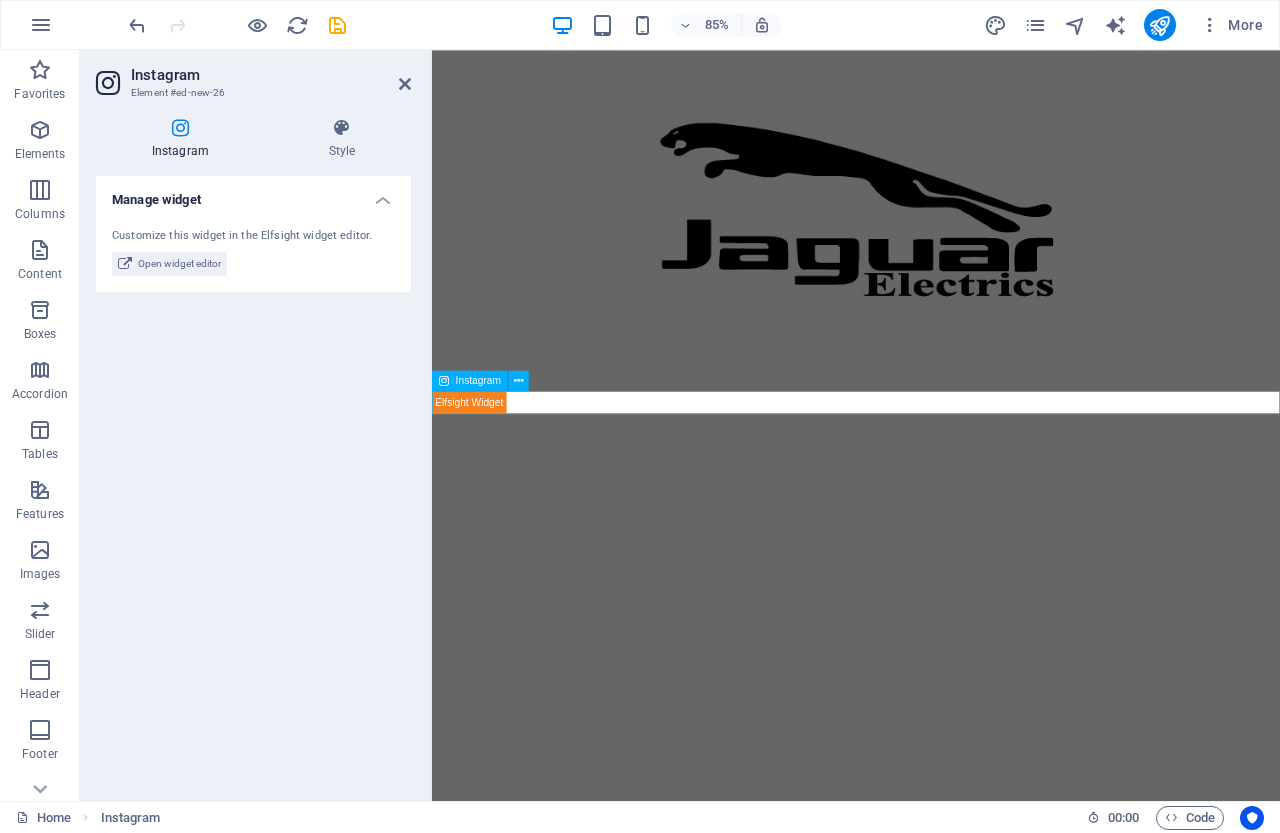 click at bounding box center [931, 464] 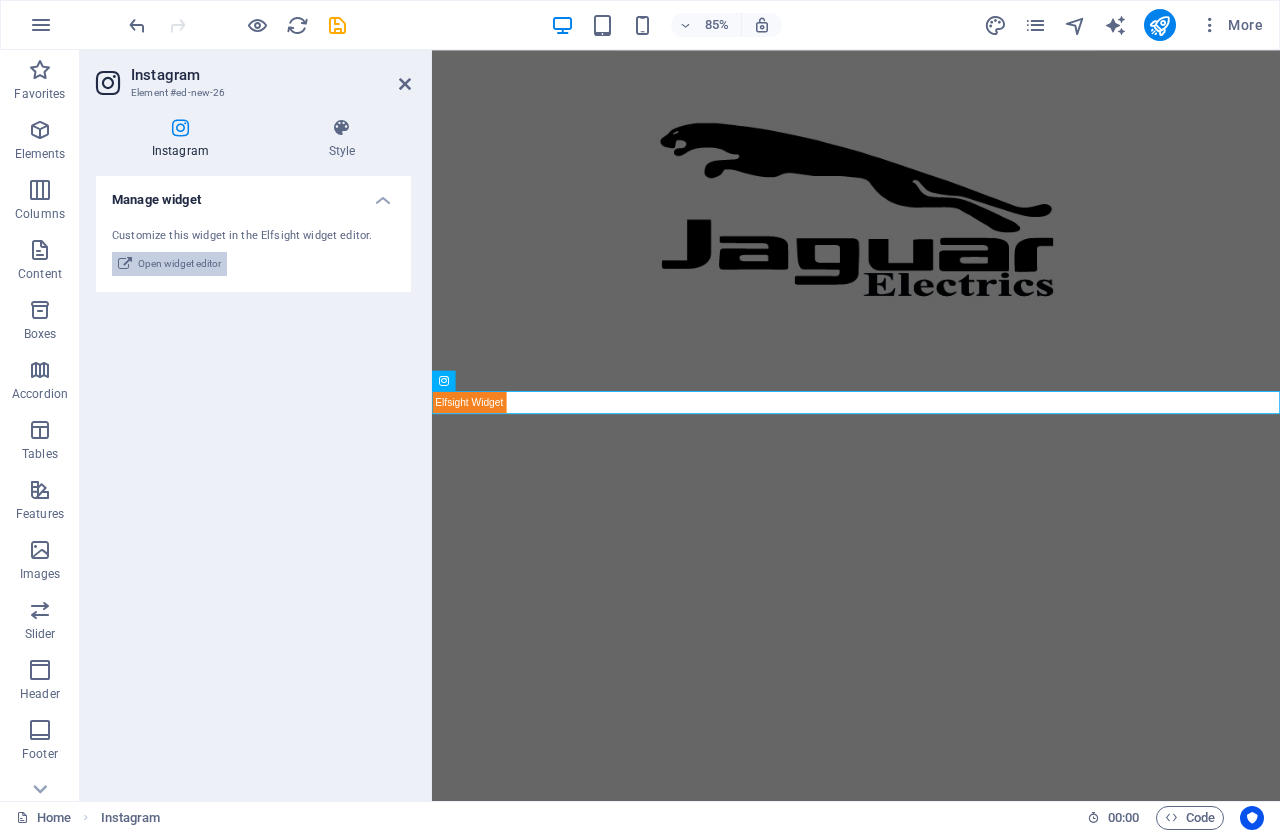 click on "Open widget editor" at bounding box center (179, 264) 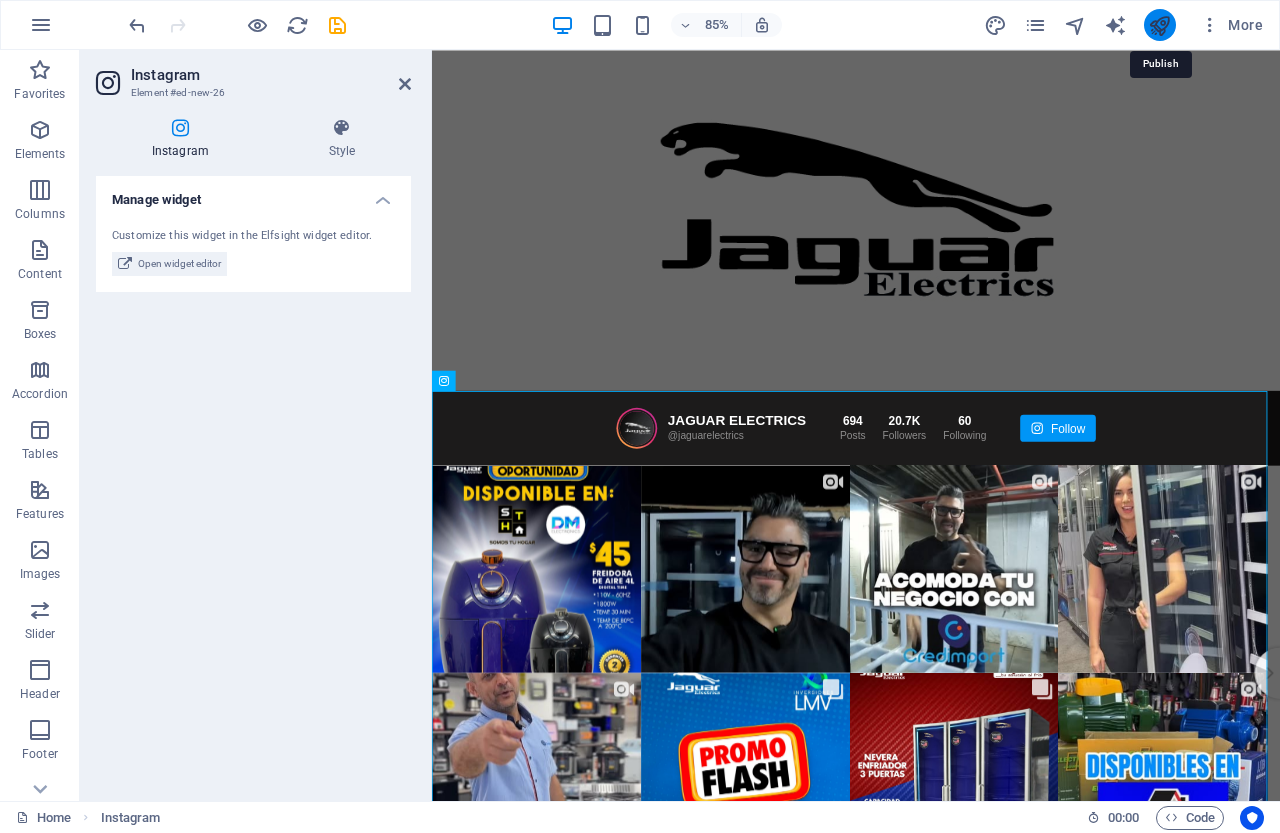click at bounding box center (1159, 25) 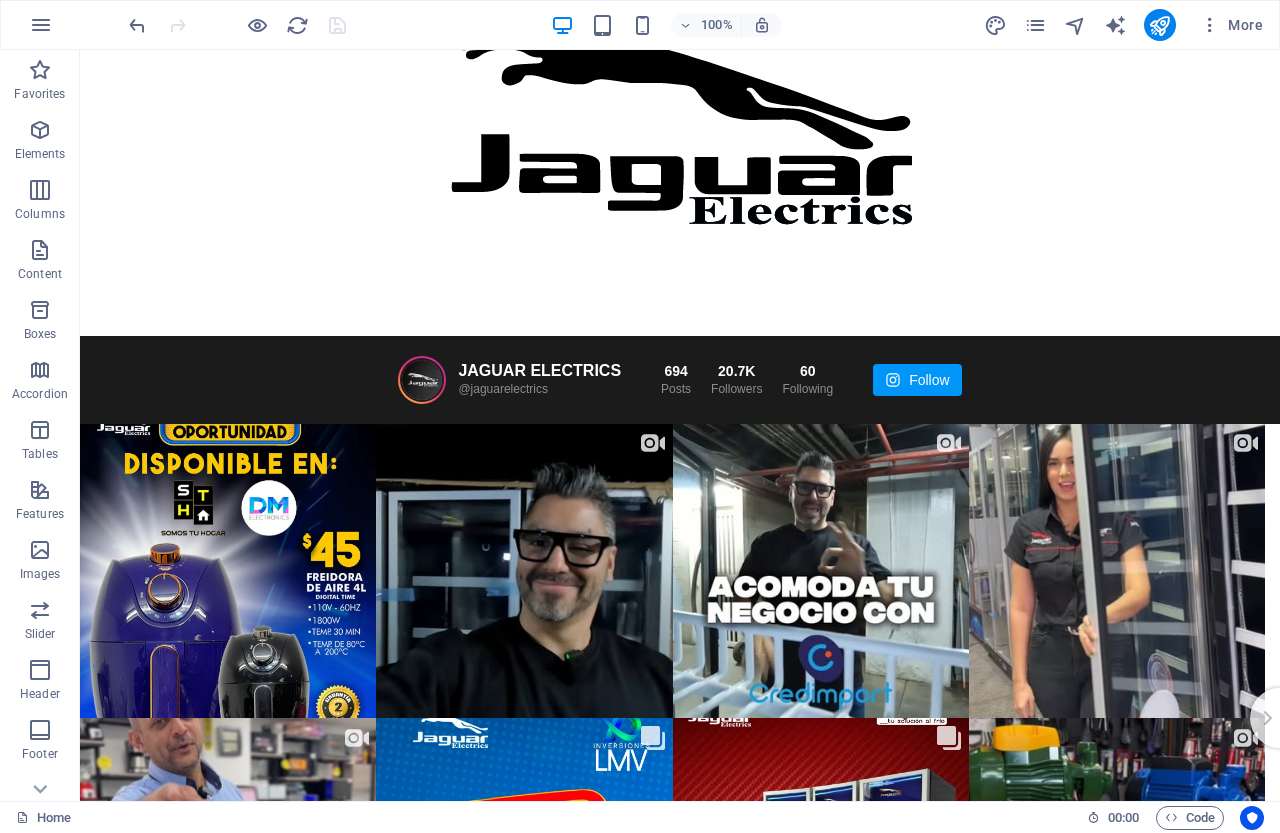 scroll, scrollTop: 0, scrollLeft: 0, axis: both 